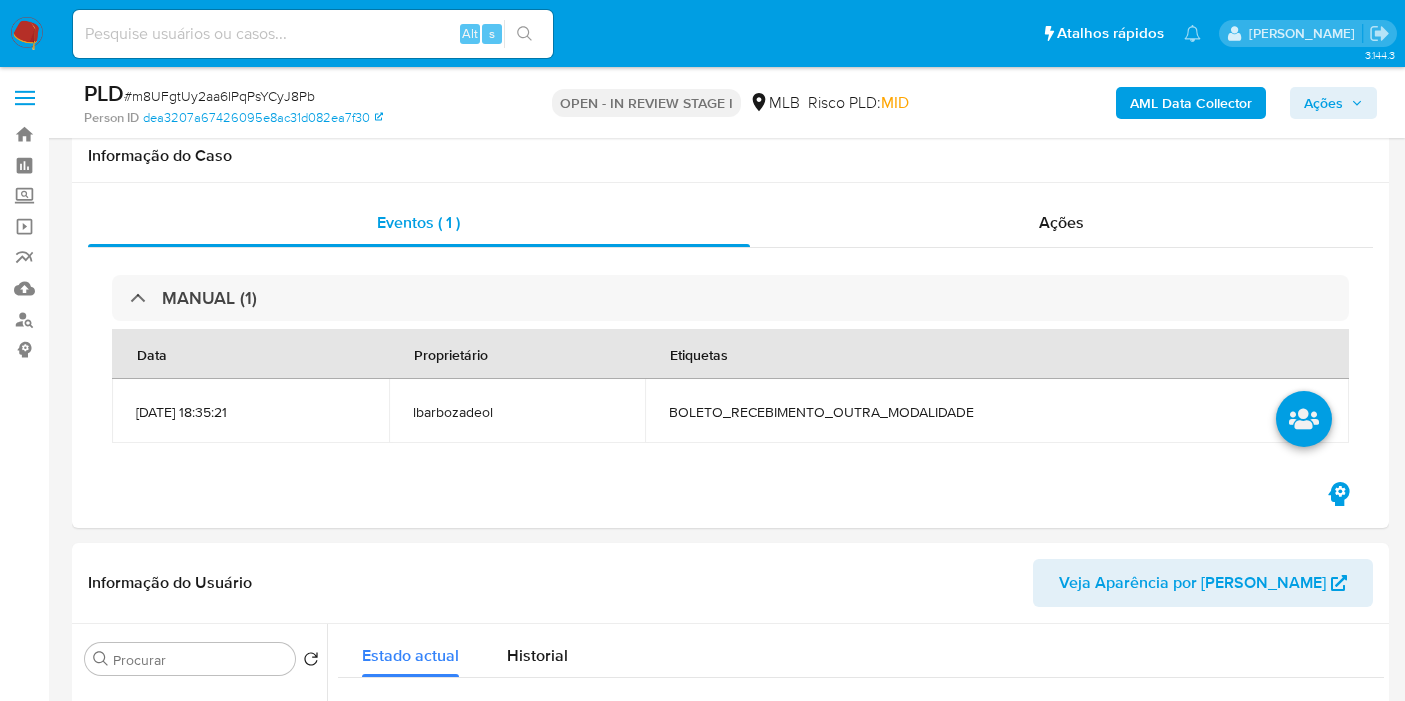 select on "100" 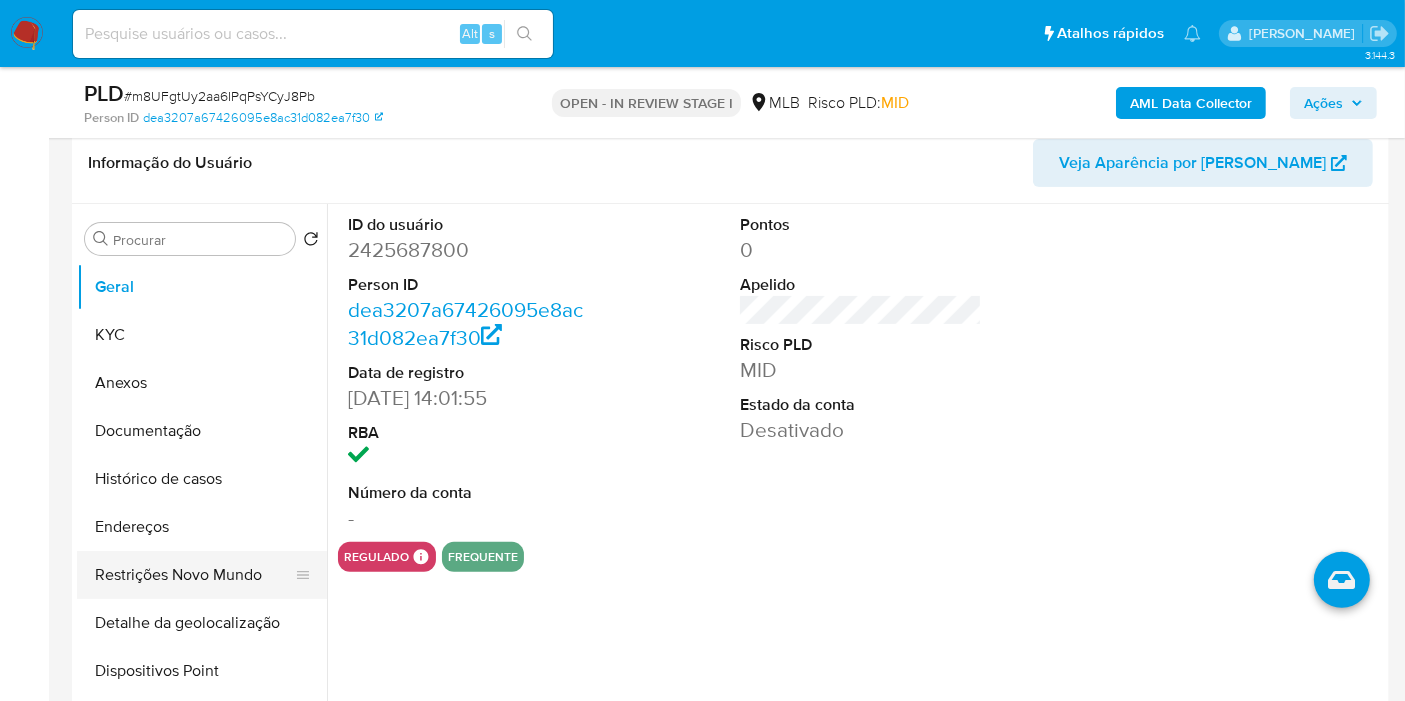 click on "Restrições Novo Mundo" at bounding box center (194, 575) 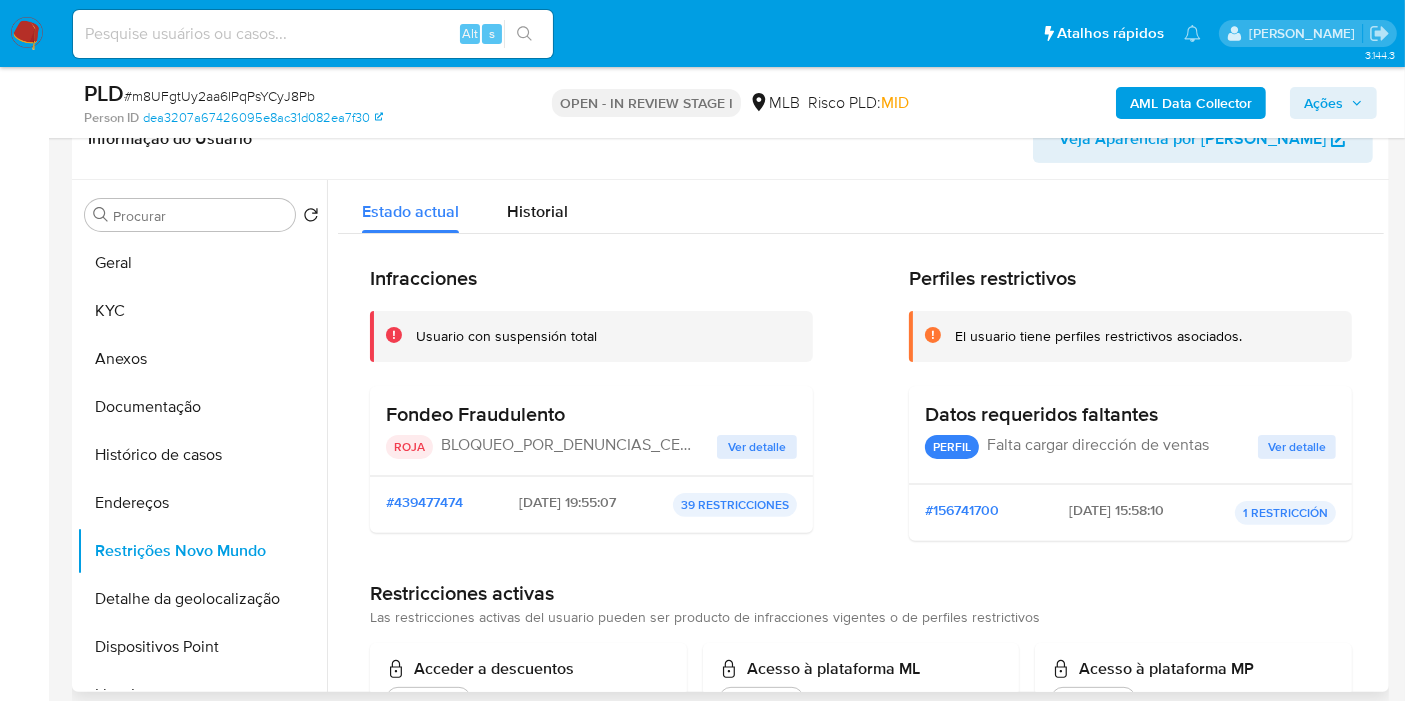 click on "Ver detalle" at bounding box center [757, 447] 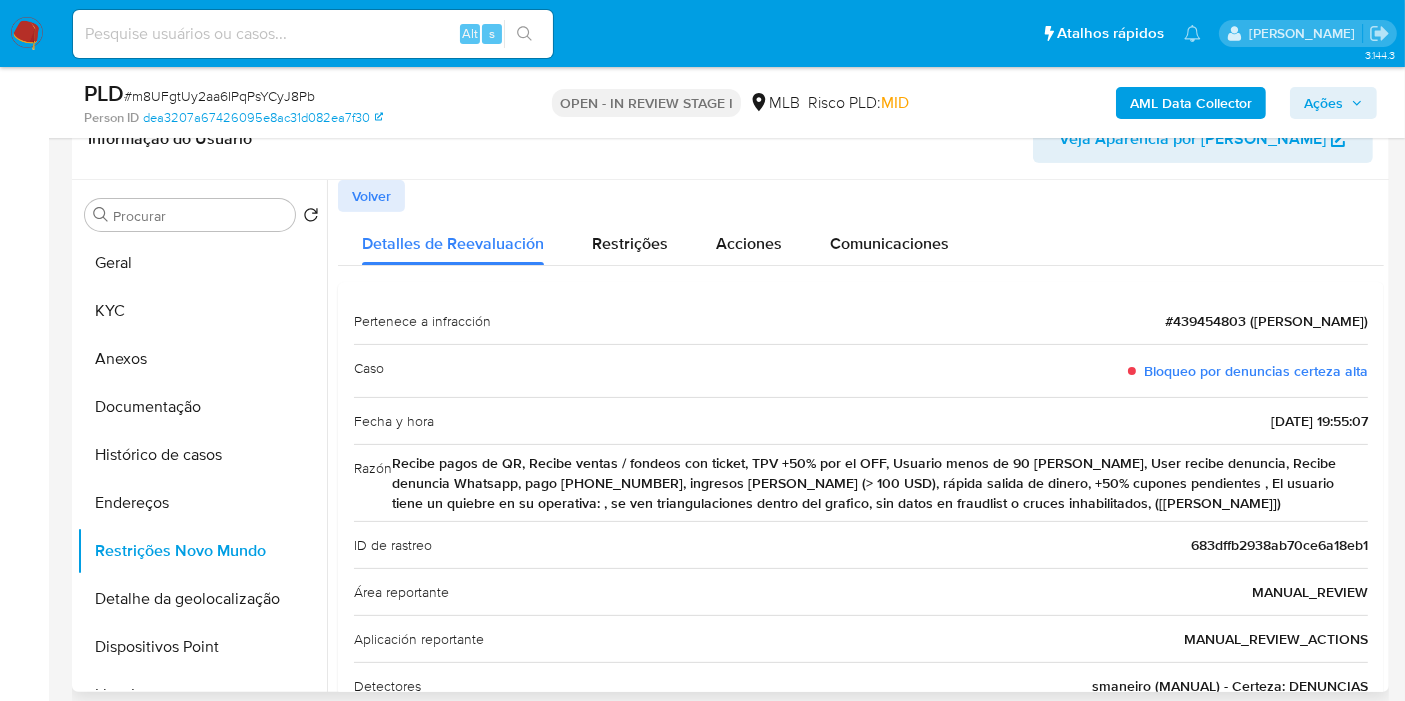 drag, startPoint x: 494, startPoint y: 481, endPoint x: 1174, endPoint y: 481, distance: 680 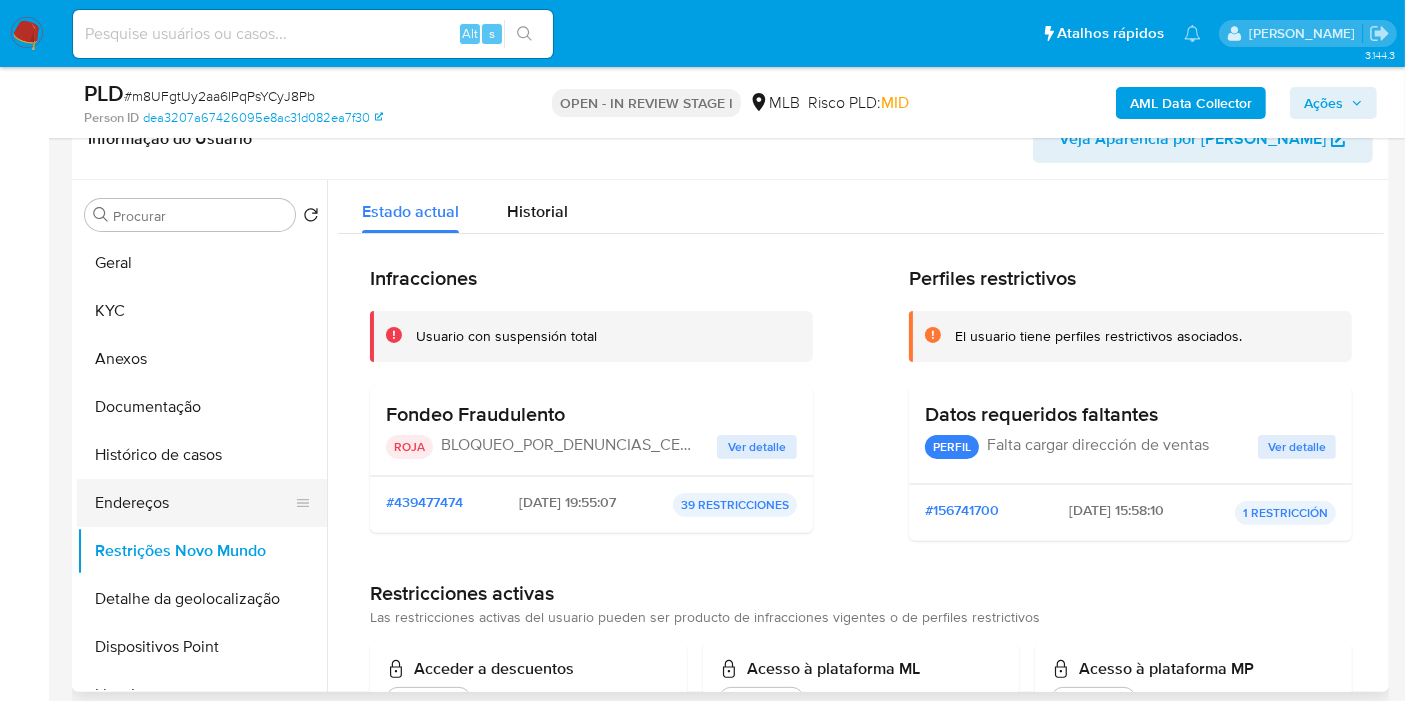 click on "Endereços" at bounding box center (194, 503) 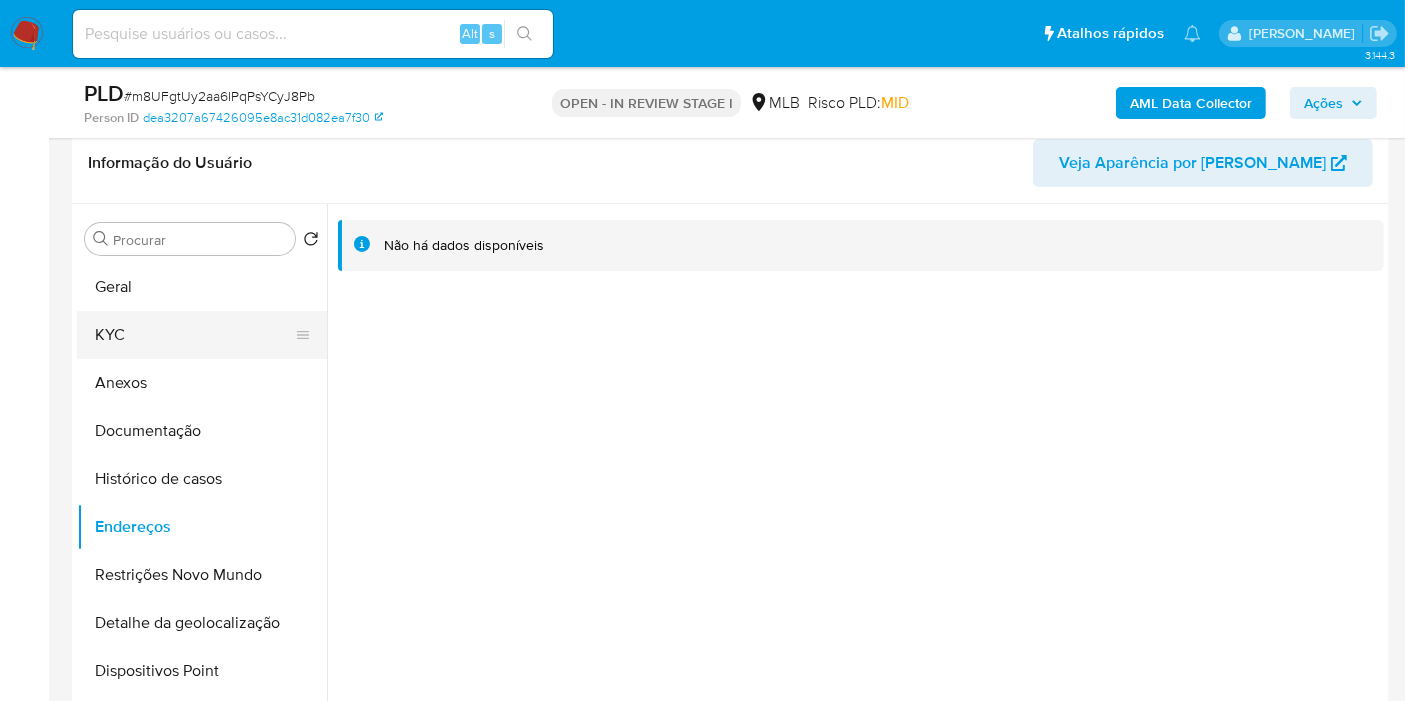 click on "KYC" at bounding box center [194, 335] 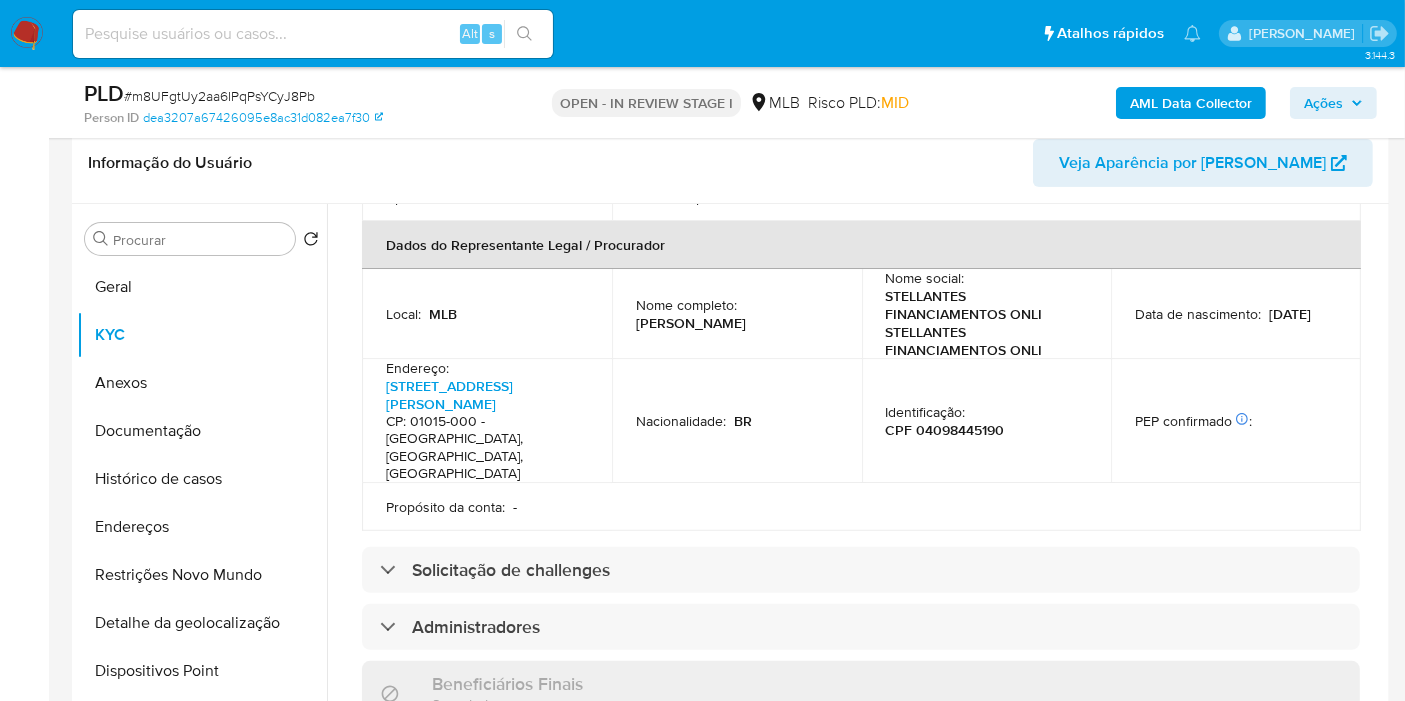 scroll, scrollTop: 1225, scrollLeft: 0, axis: vertical 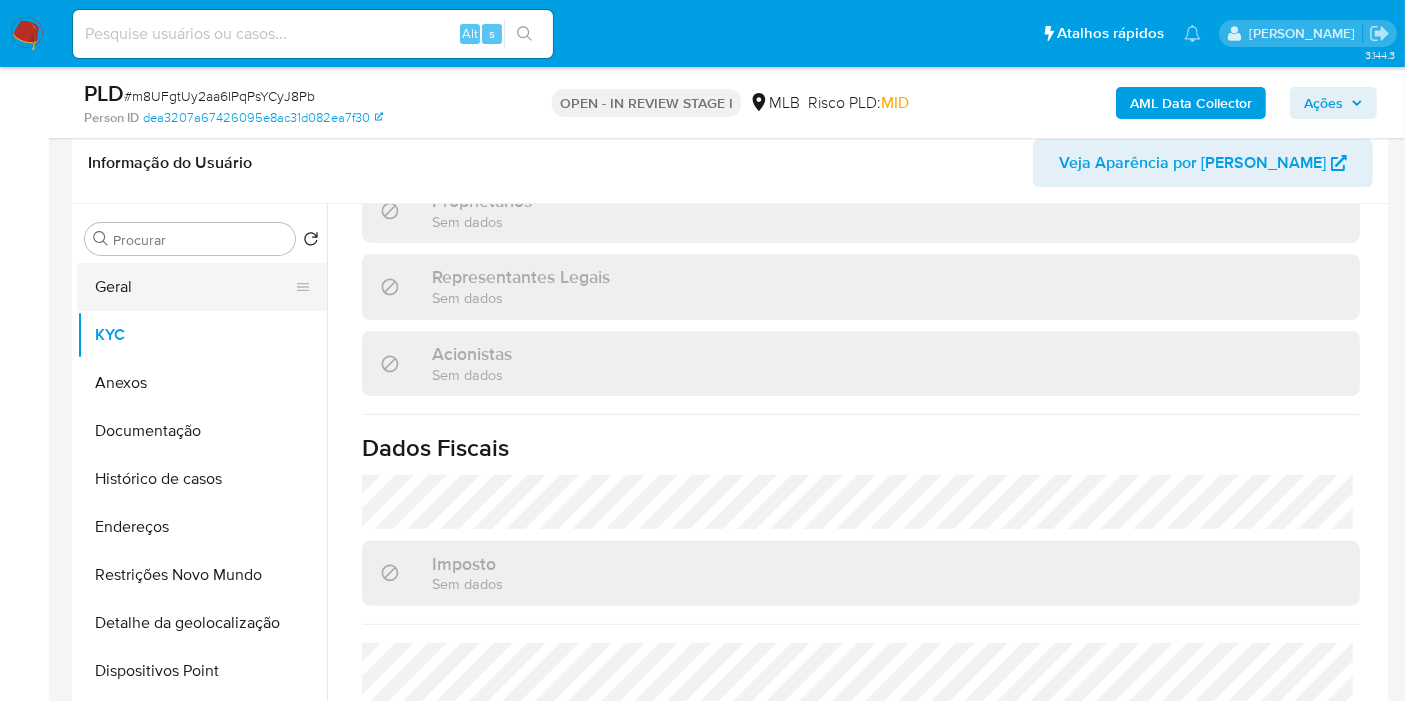 click on "Geral" at bounding box center (194, 287) 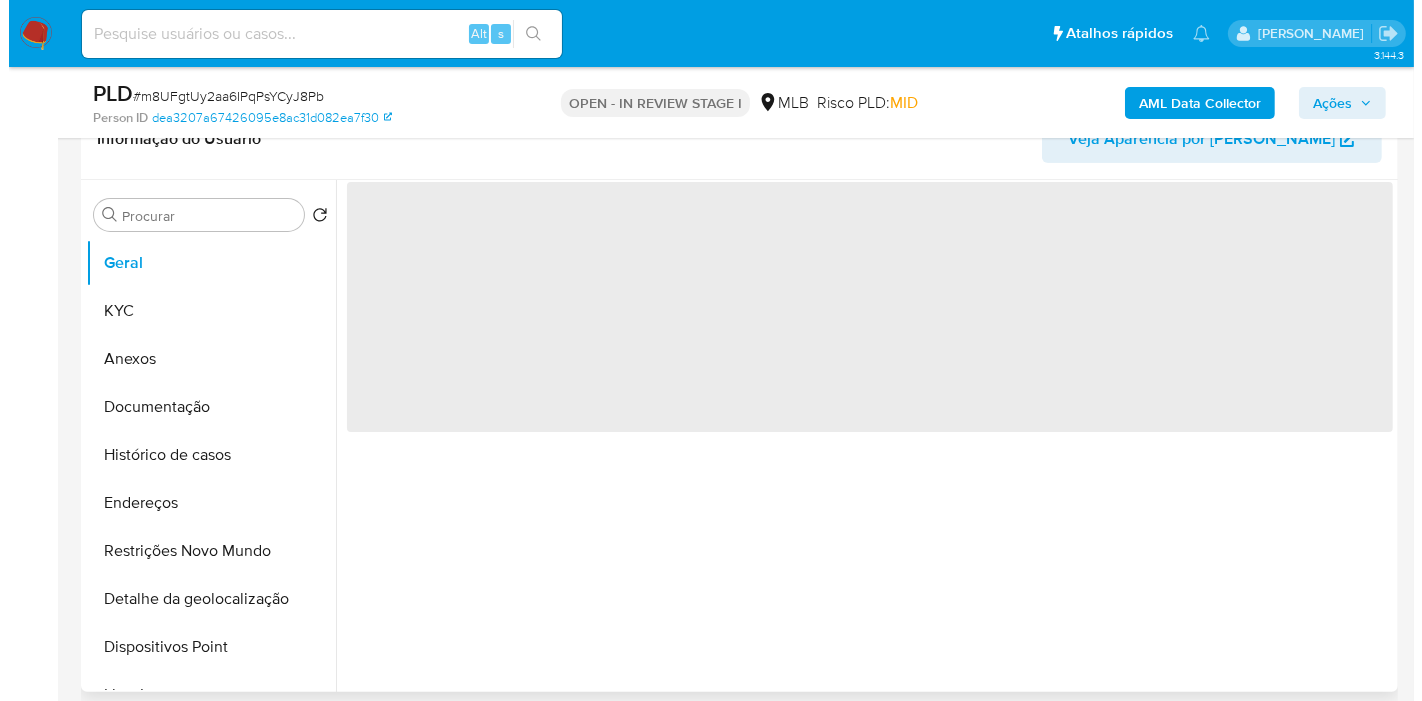 scroll, scrollTop: 0, scrollLeft: 0, axis: both 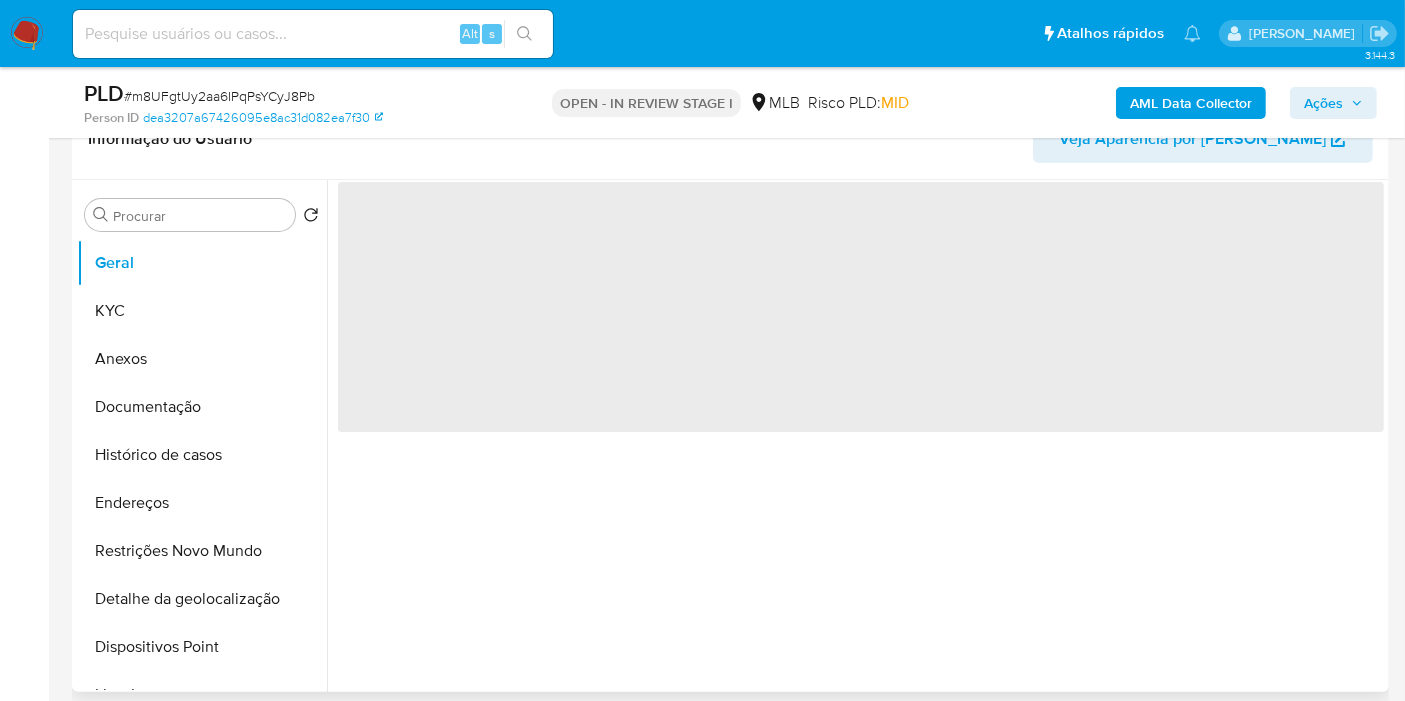 type 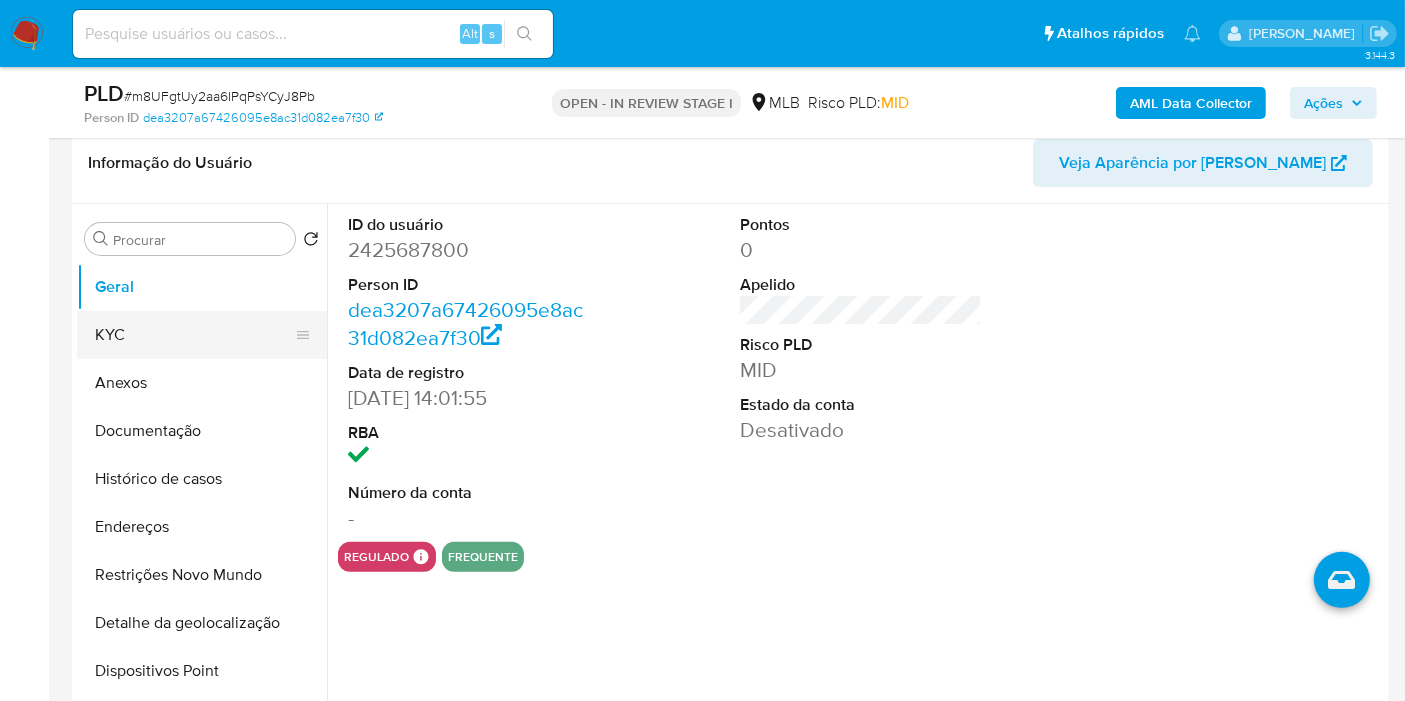 click on "KYC" at bounding box center [194, 335] 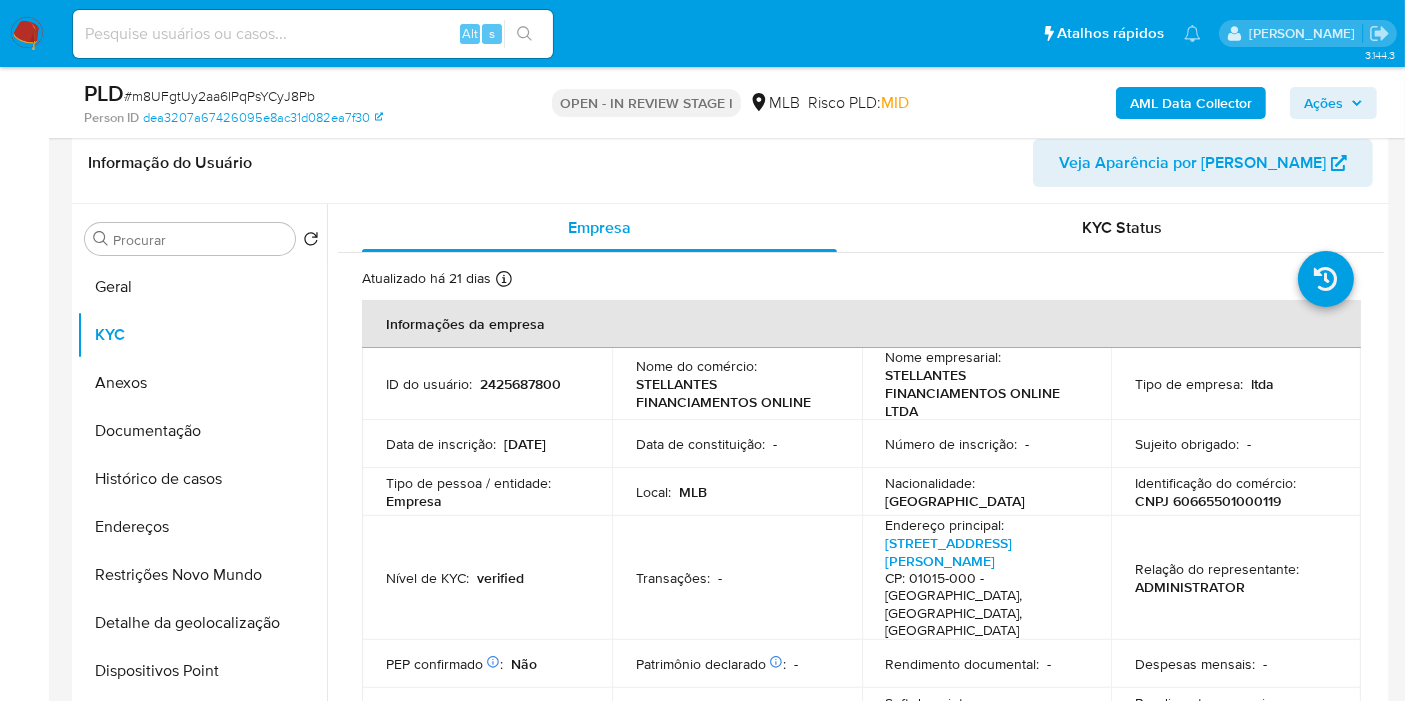 type 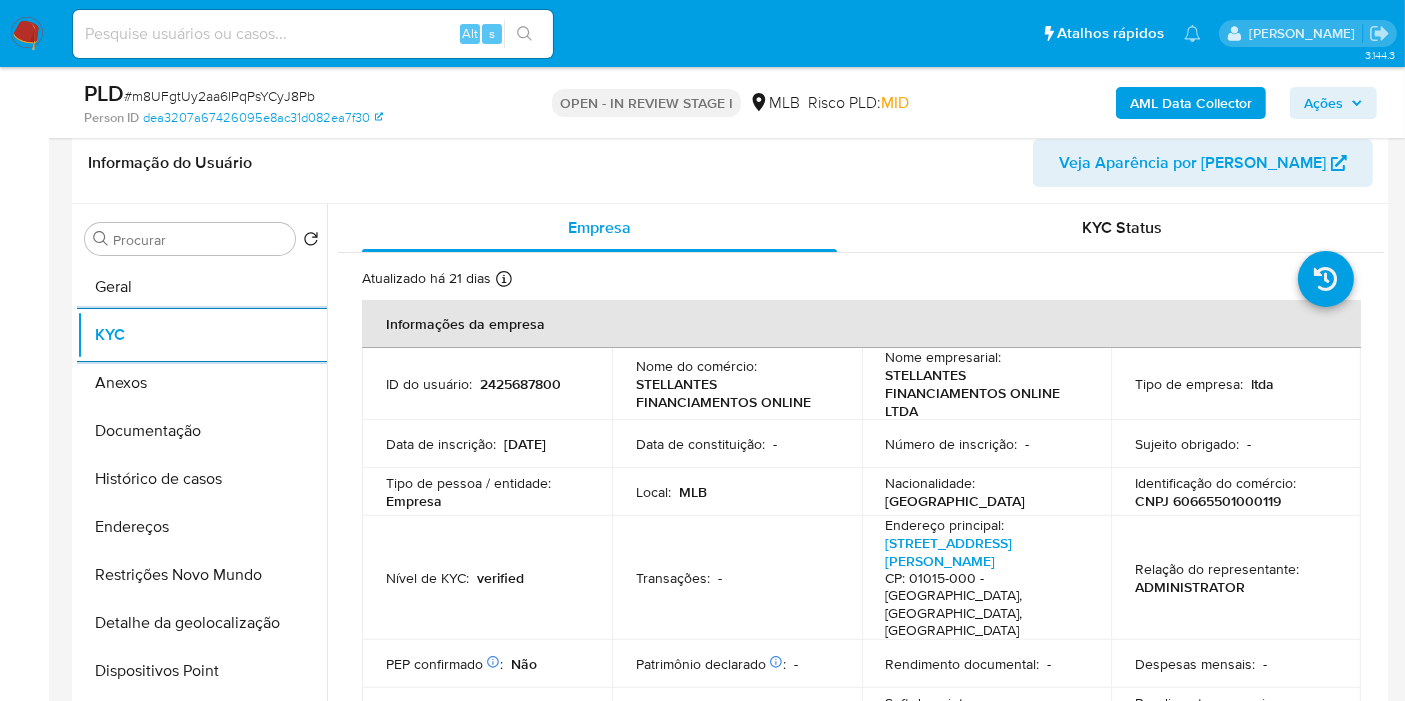 click on "Endereços" at bounding box center (202, 527) 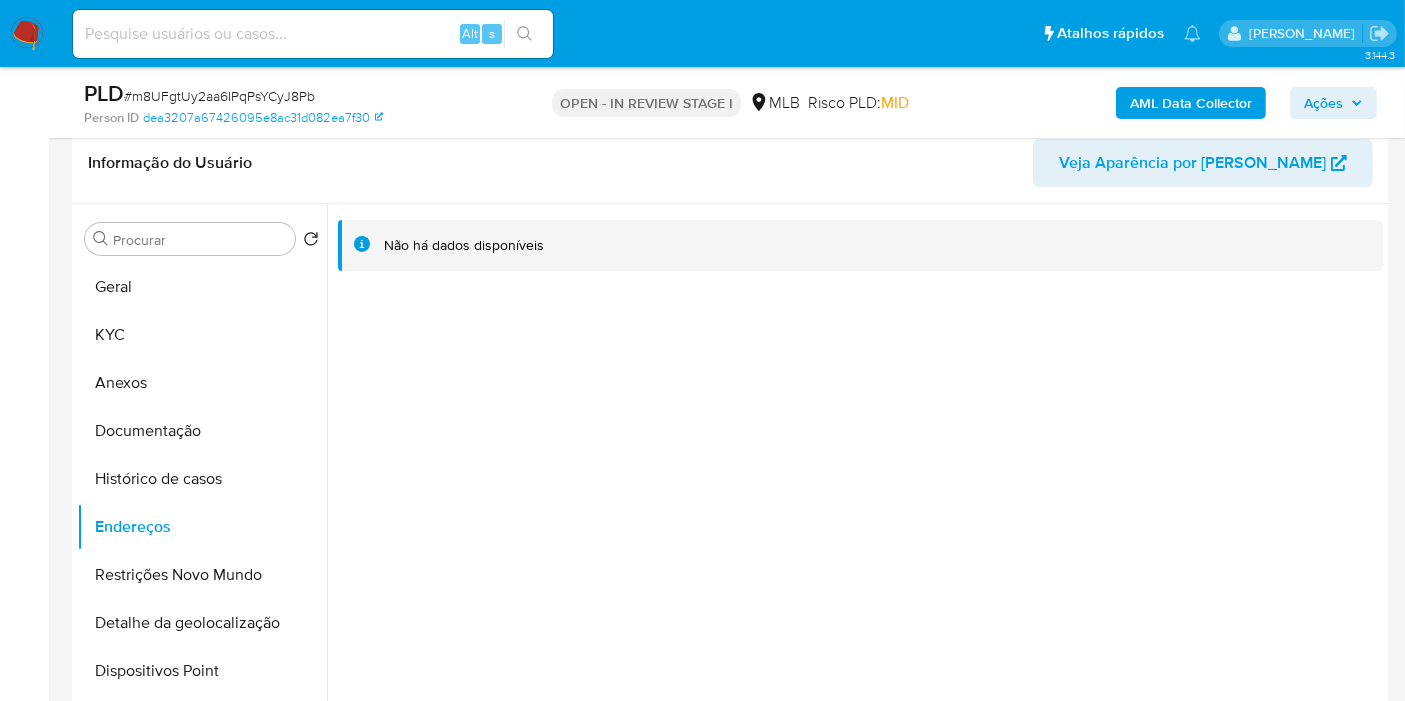 type 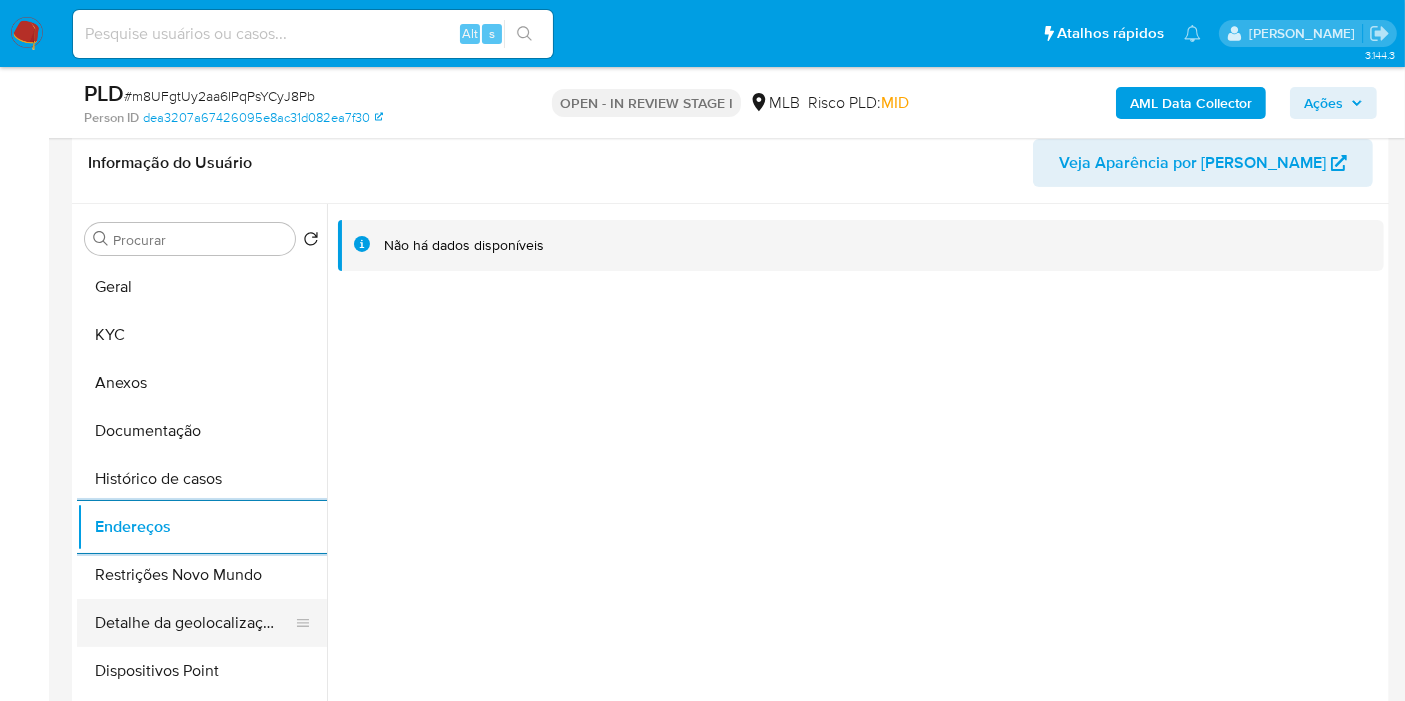 click on "Detalhe da geolocalização" at bounding box center (194, 623) 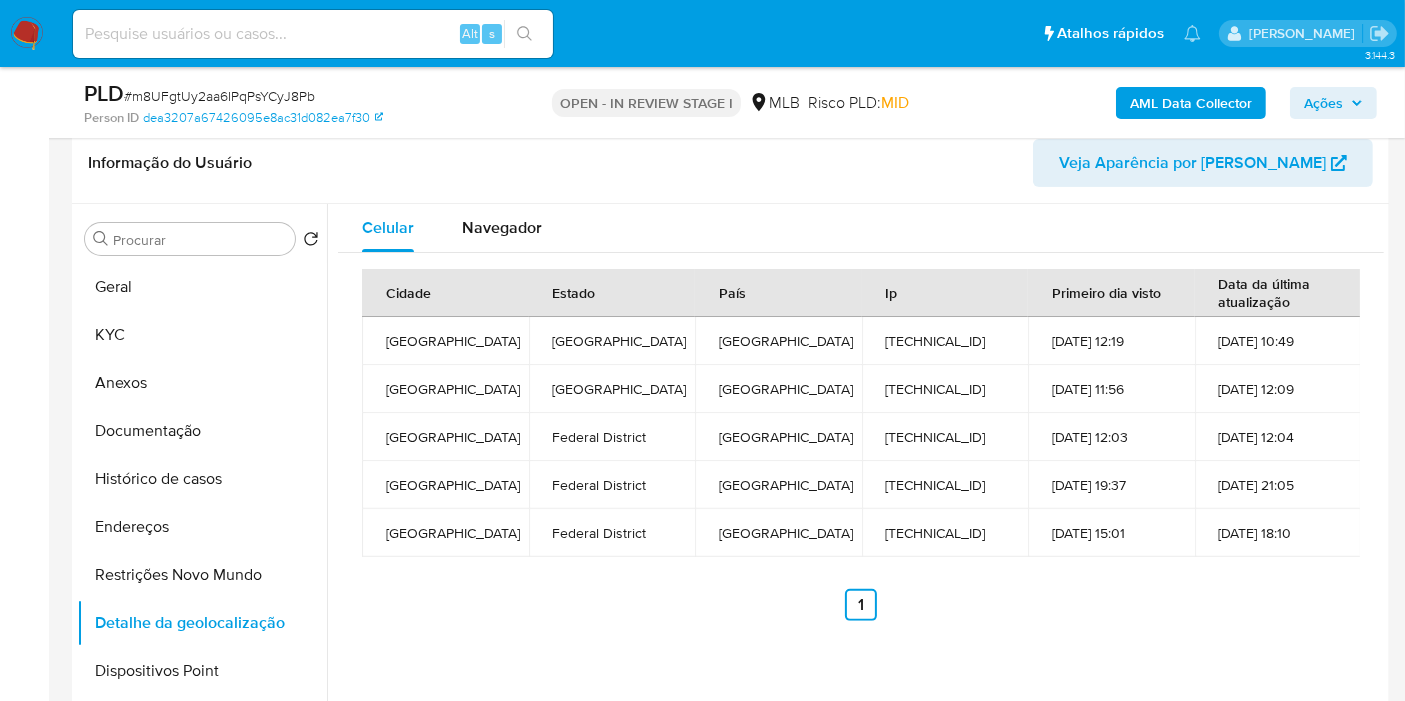 type 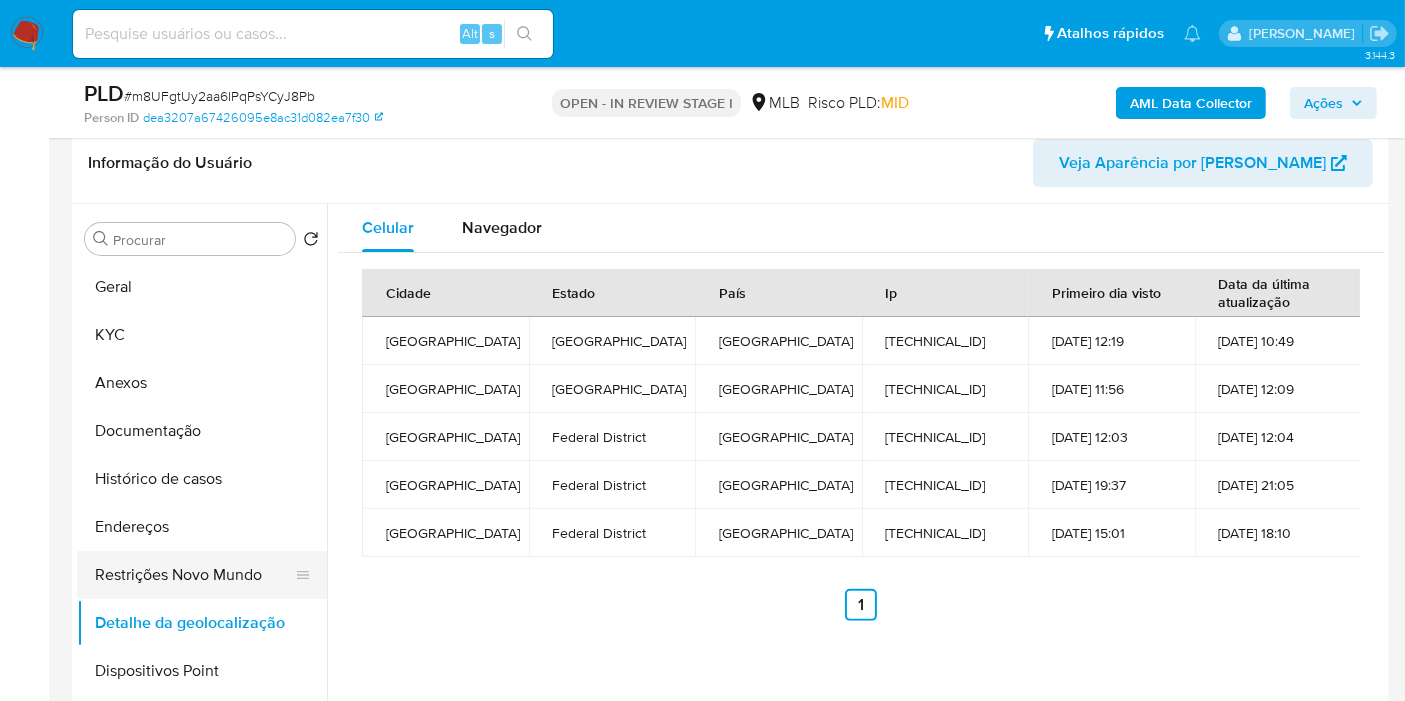 click on "Restrições Novo Mundo" at bounding box center (194, 575) 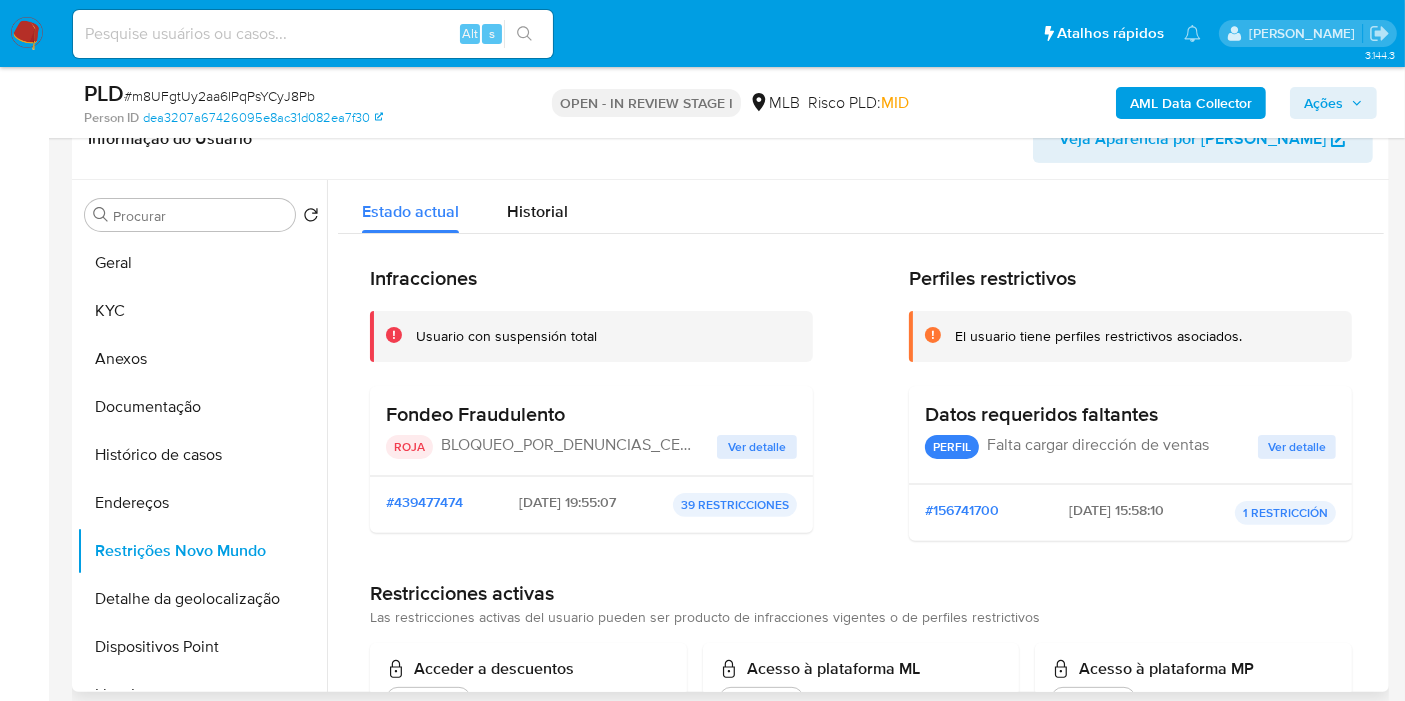 type 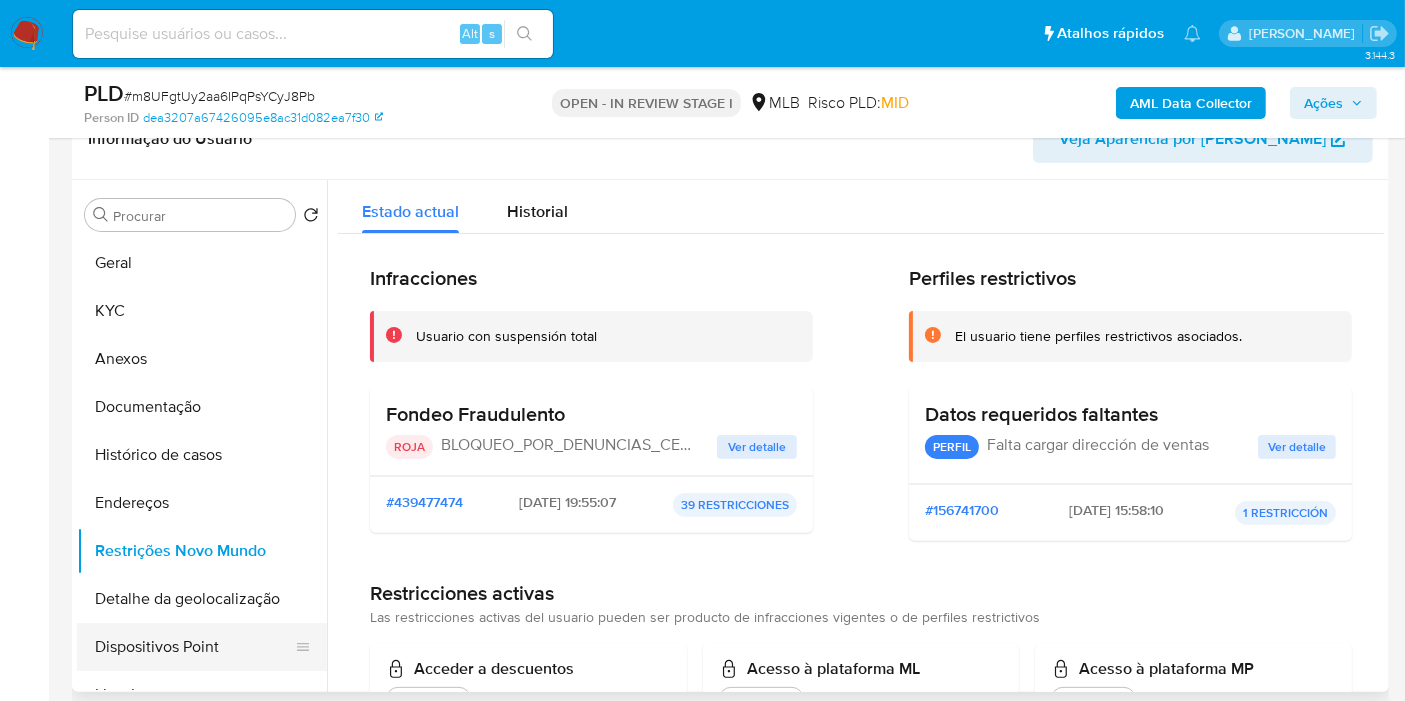 click on "Dispositivos Point" at bounding box center (194, 647) 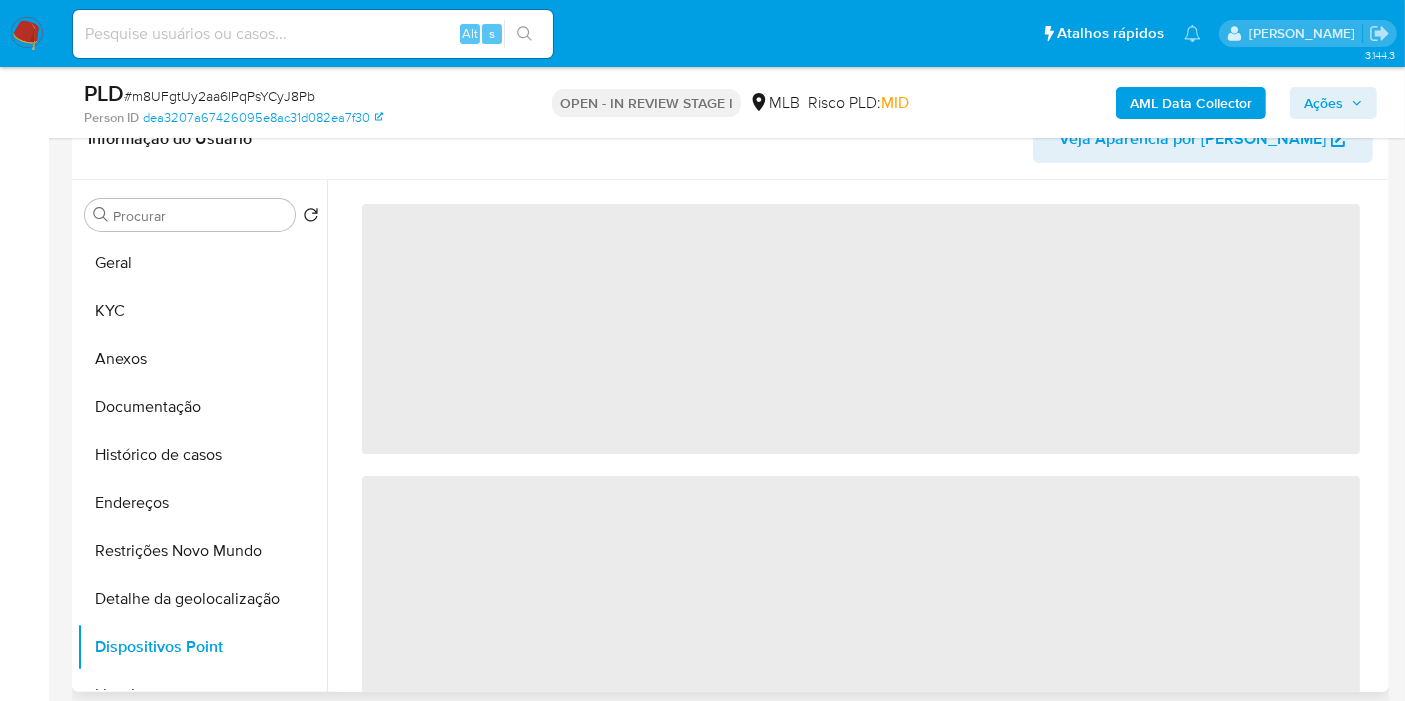 type 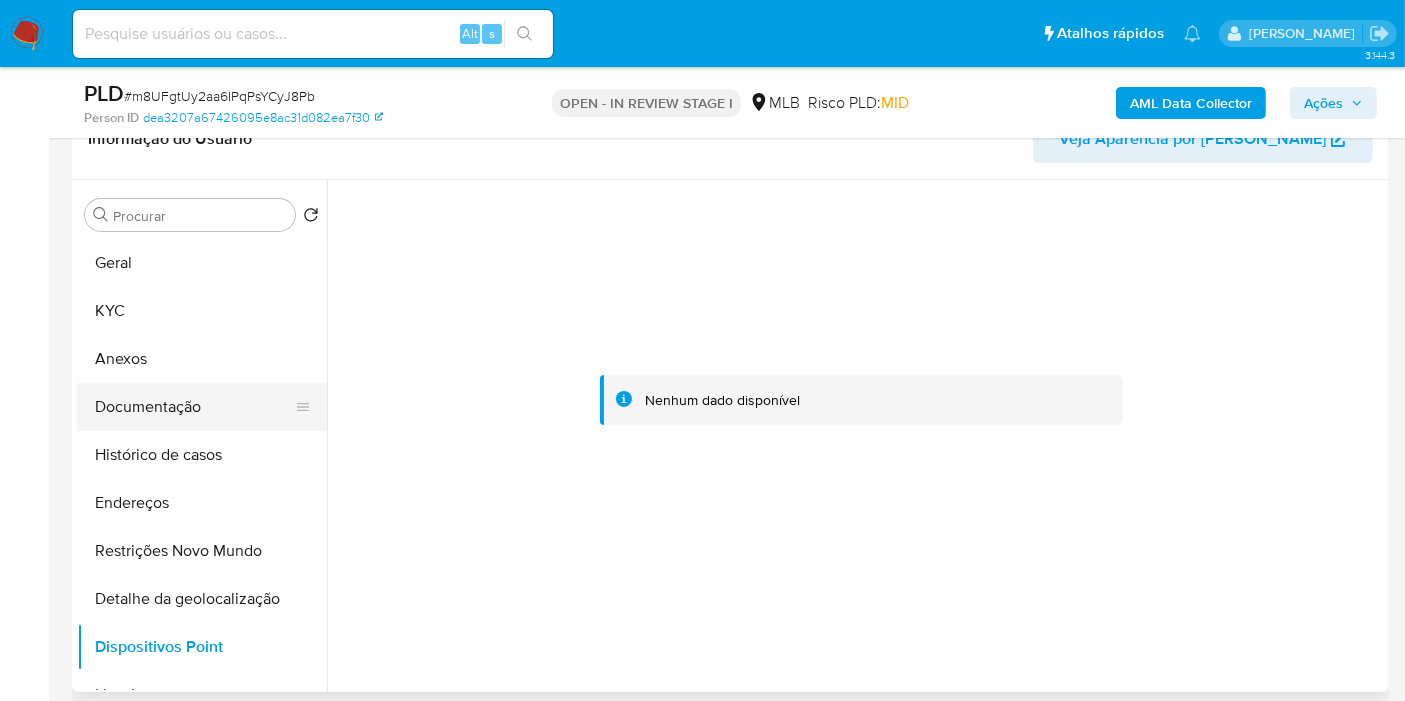 click on "Documentação" at bounding box center [194, 407] 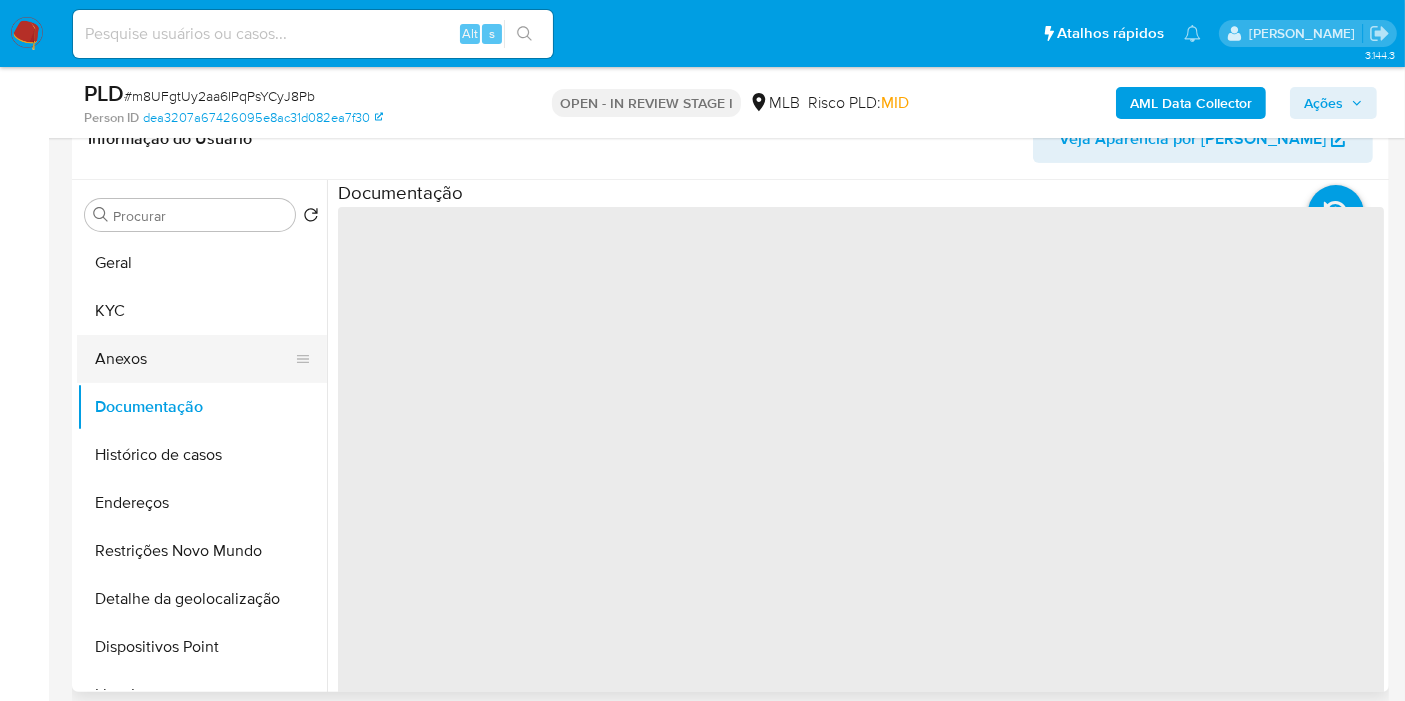 click on "Anexos" at bounding box center [194, 359] 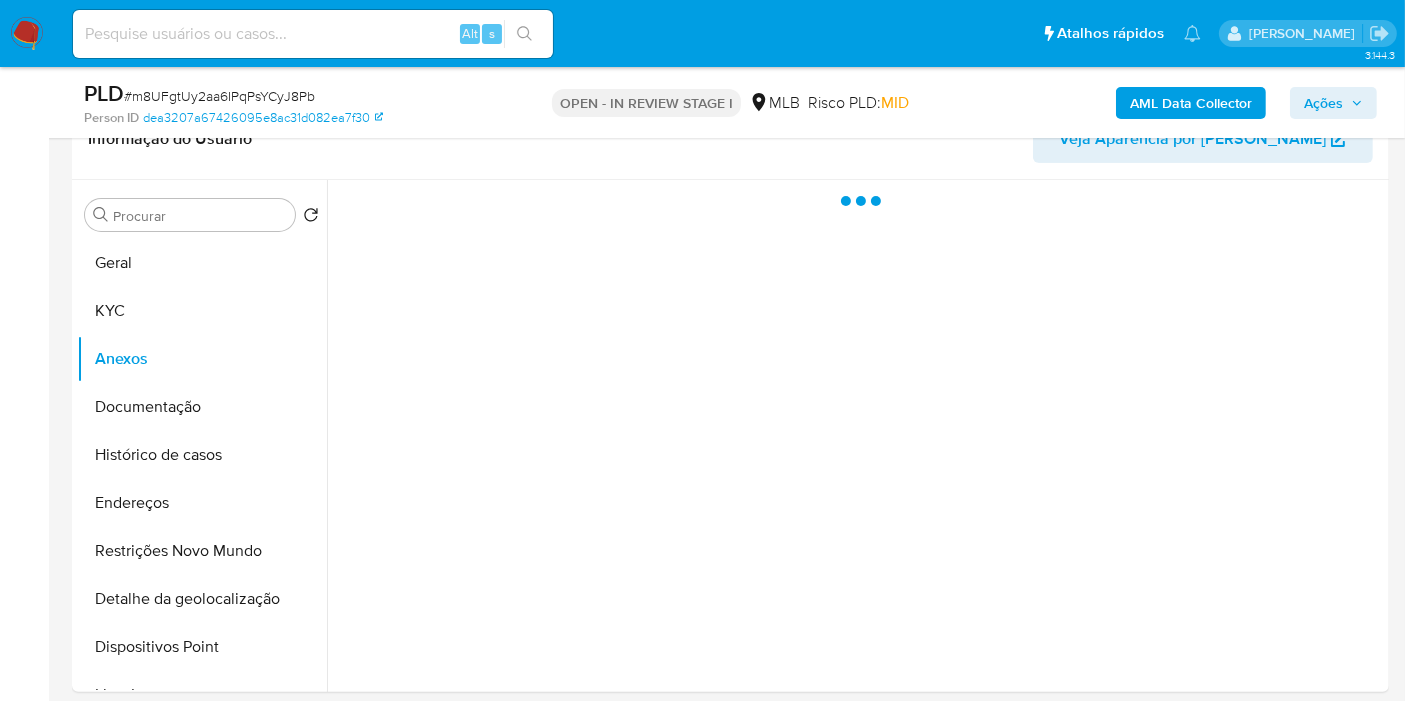 drag, startPoint x: 1325, startPoint y: 110, endPoint x: 1314, endPoint y: 112, distance: 11.18034 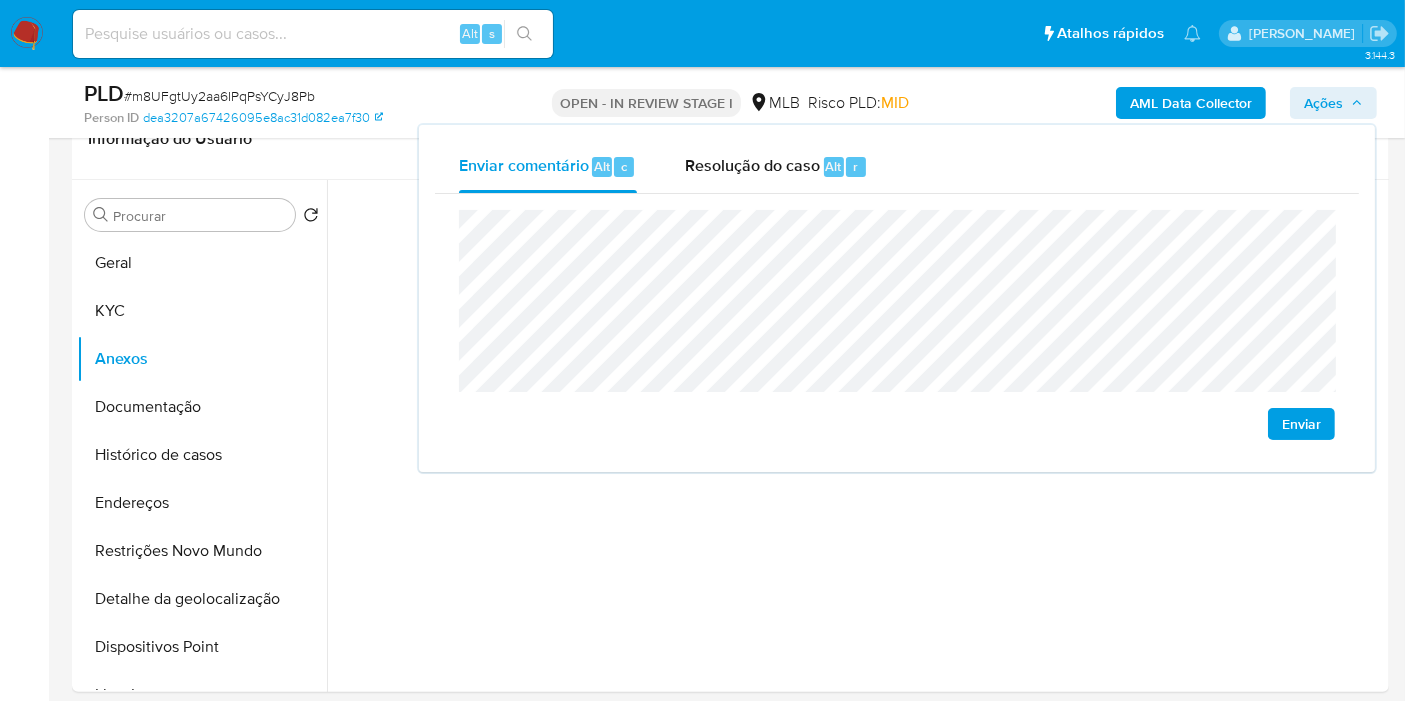click on "Enviar comentário Alt c Resolução do caso Alt r" at bounding box center (897, 167) 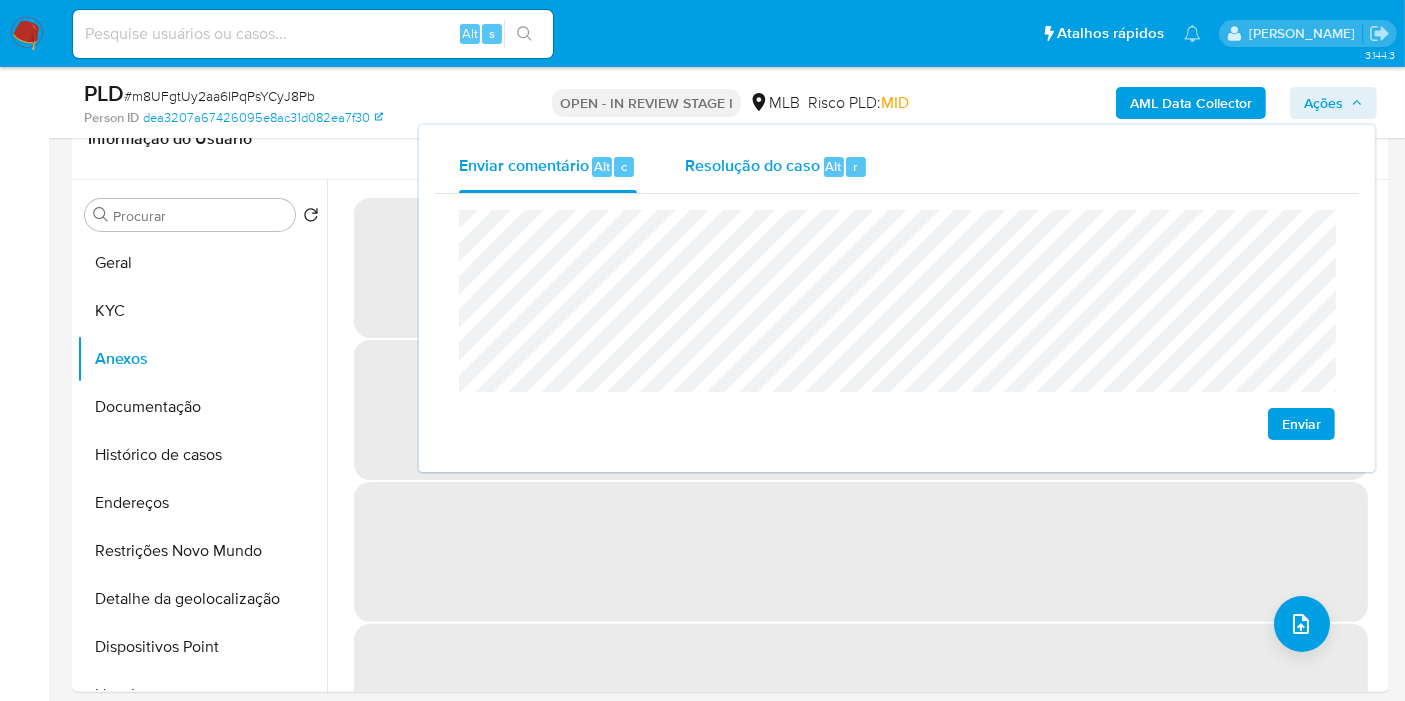 click on "Resolução do caso Alt r" at bounding box center [776, 167] 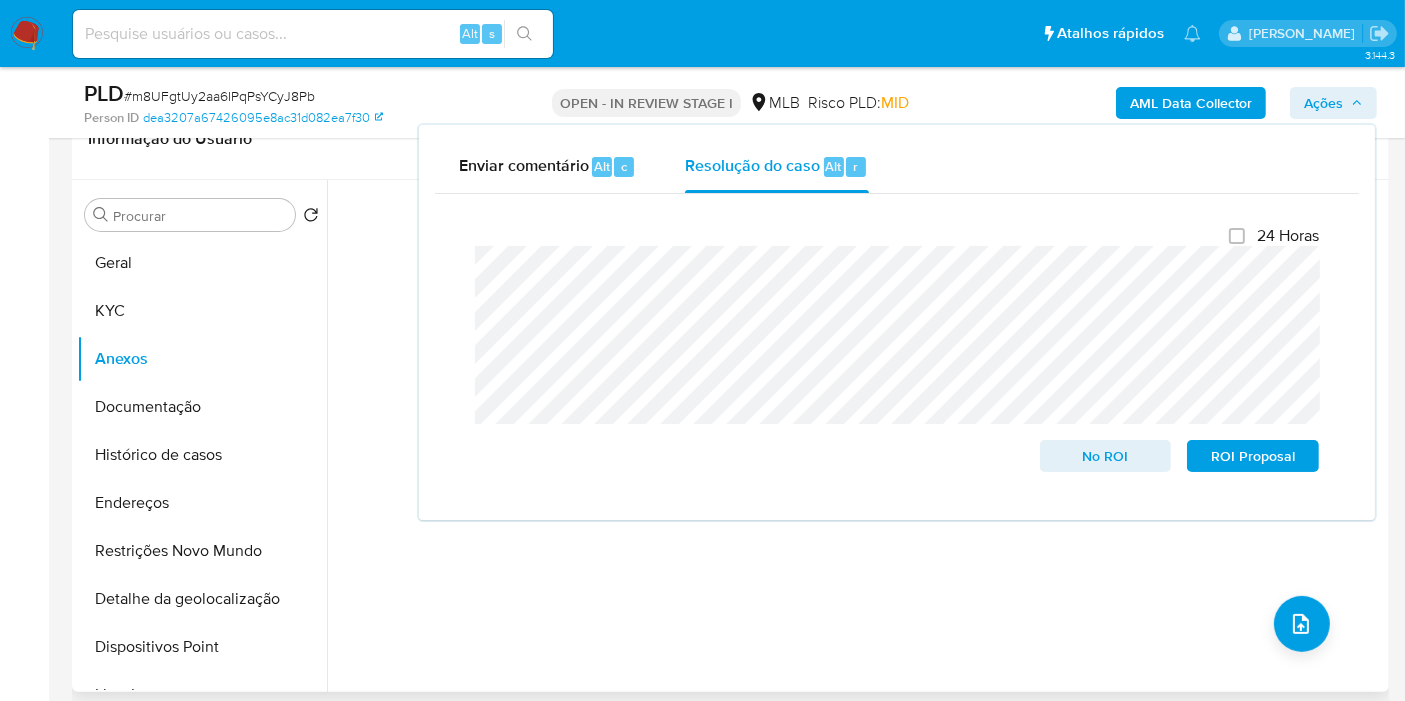 click on "Nenhum dado disponível" at bounding box center [855, 436] 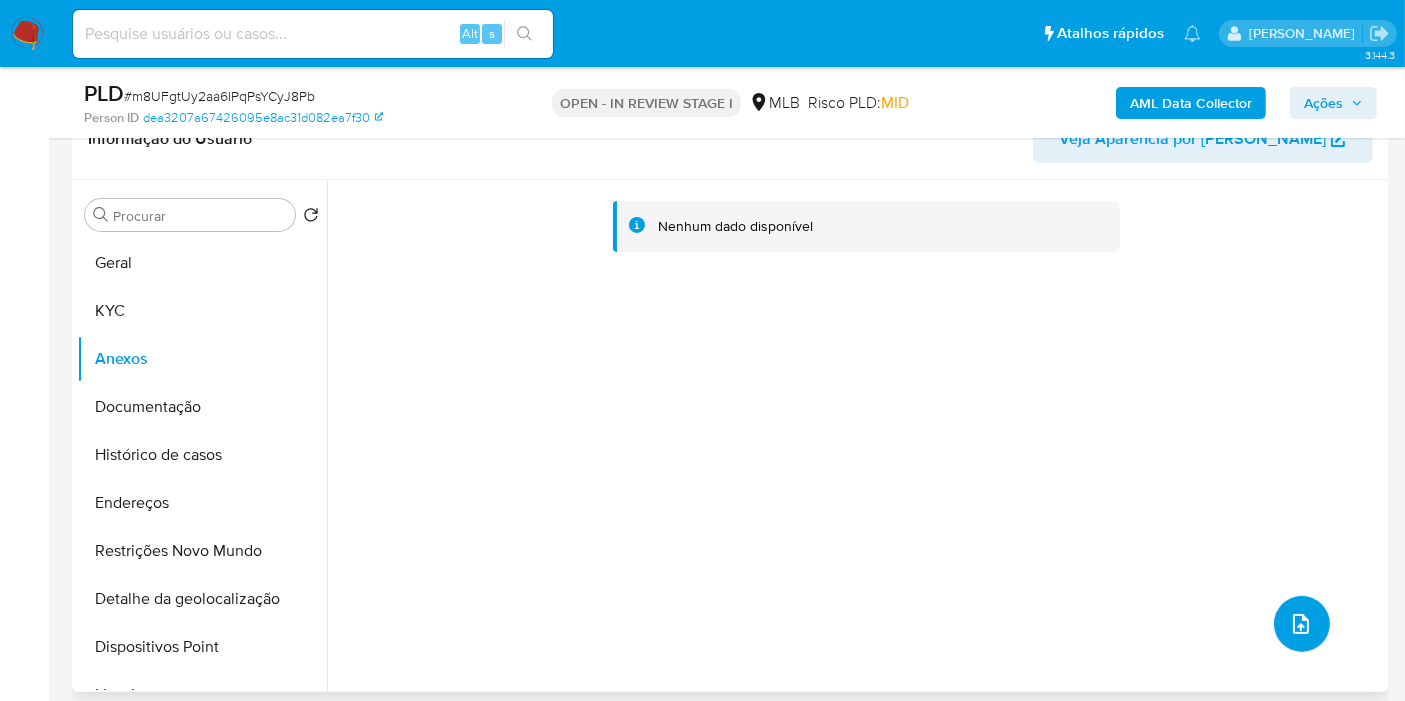 click 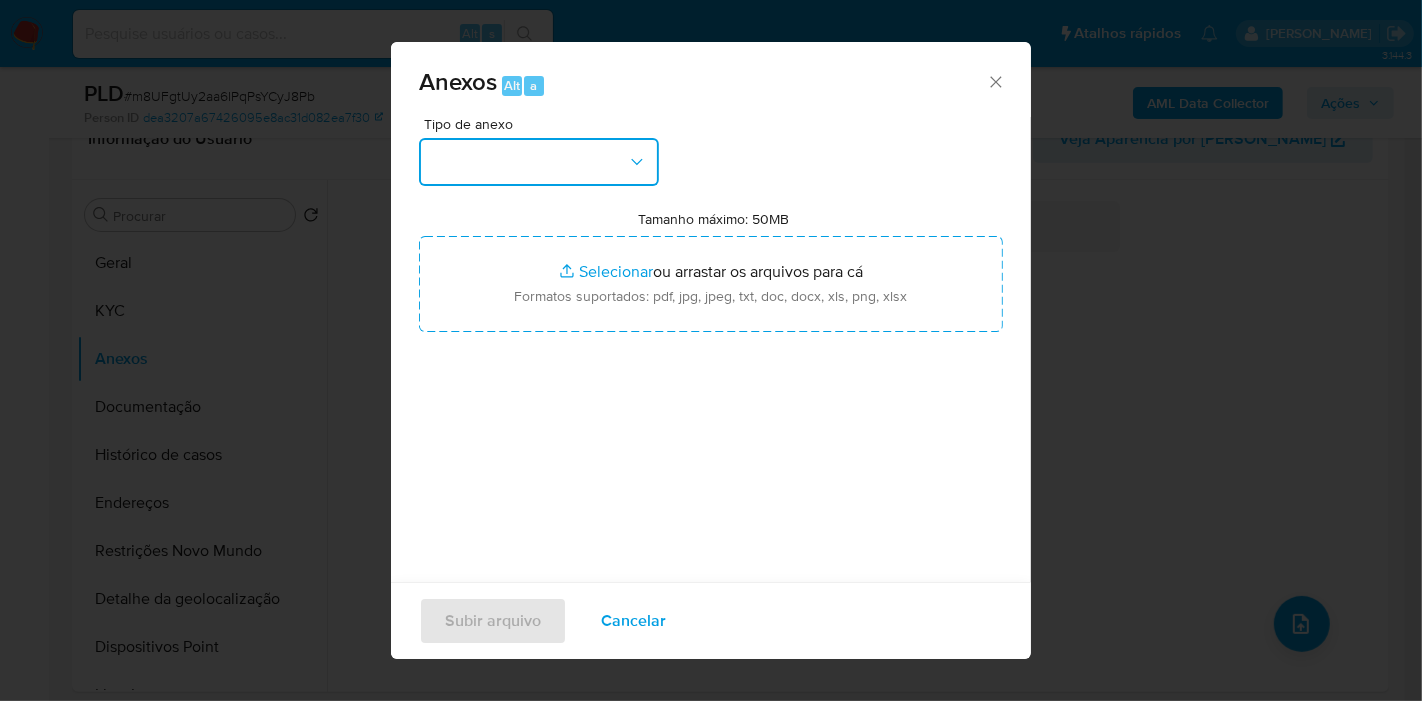 click at bounding box center [539, 162] 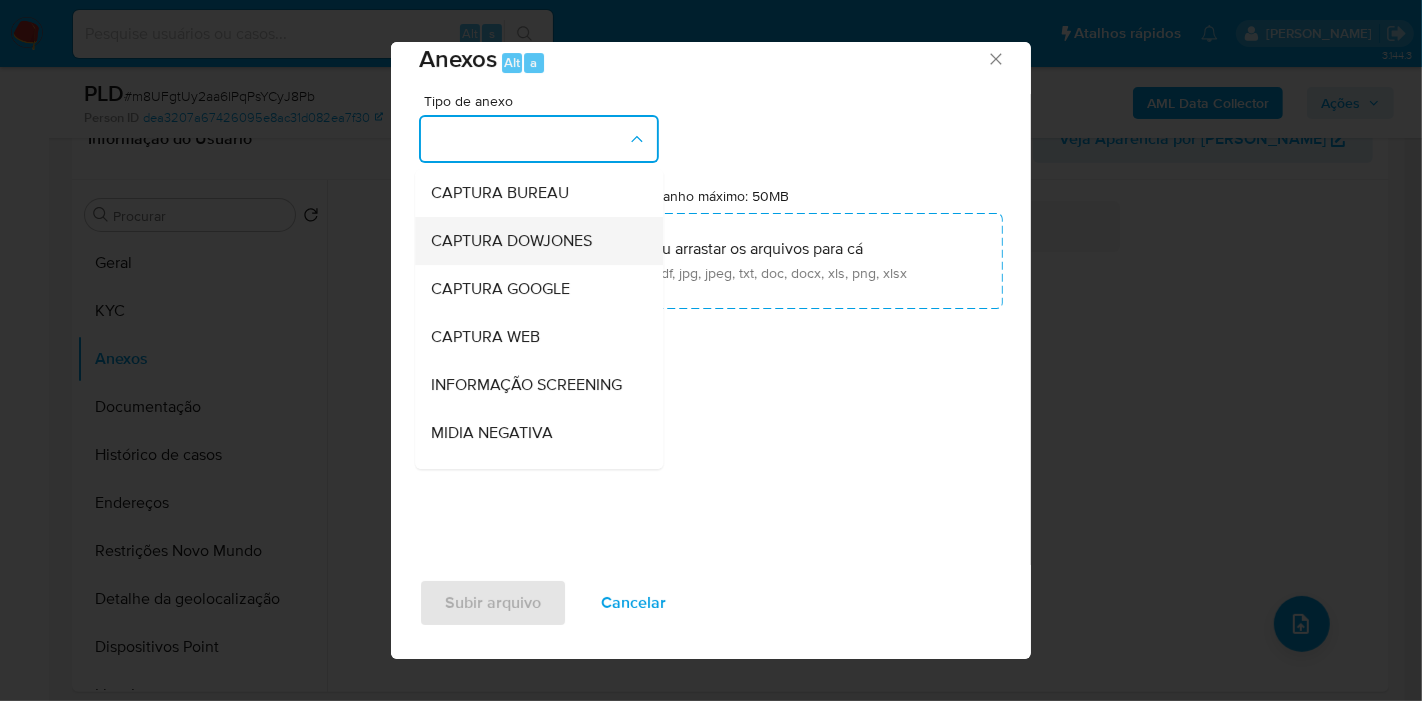 scroll, scrollTop: 37, scrollLeft: 0, axis: vertical 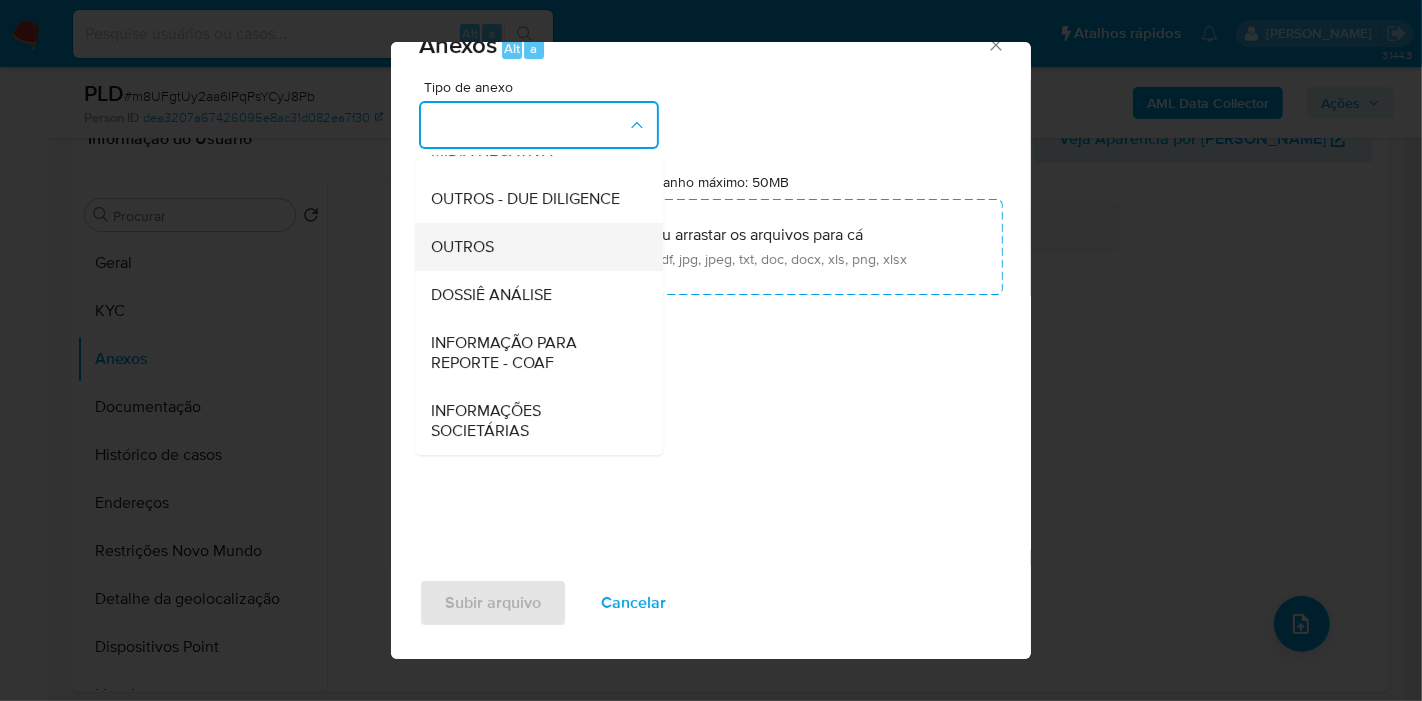 click on "OUTROS" at bounding box center (533, 247) 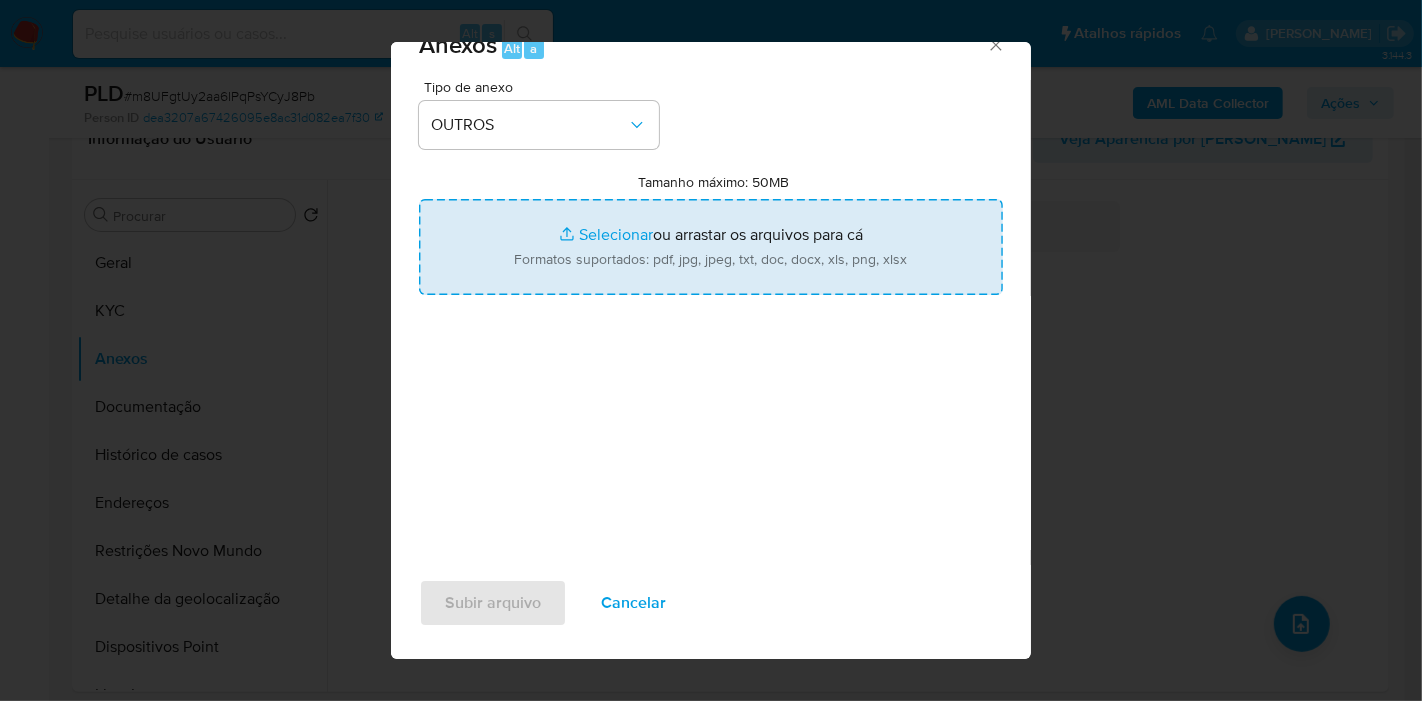 click on "Tamanho máximo: 50MB Selecionar arquivos" at bounding box center [711, 247] 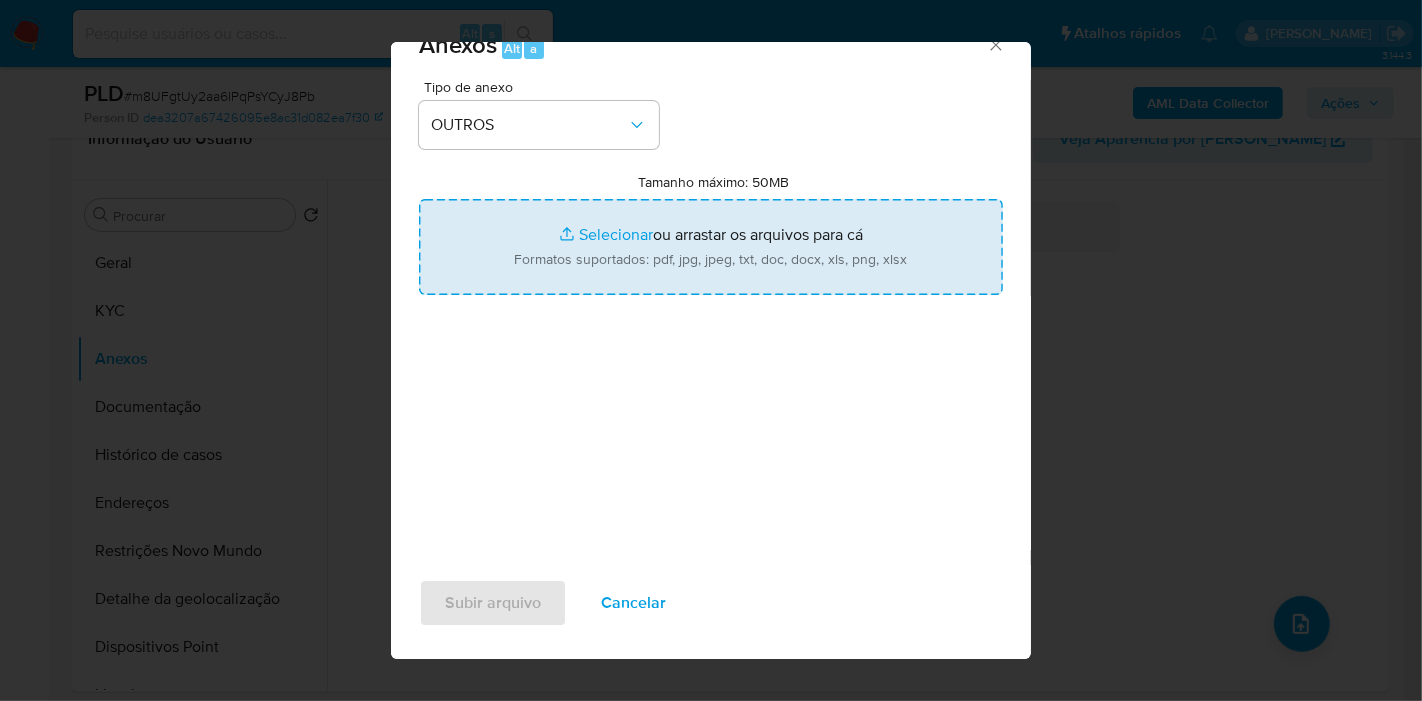 type on "C:\fakepath\SAR - XXX - CNPJ 60665501000119 - STELLANTES FINANCIAMENTOS ONLINE LTDA.pdf" 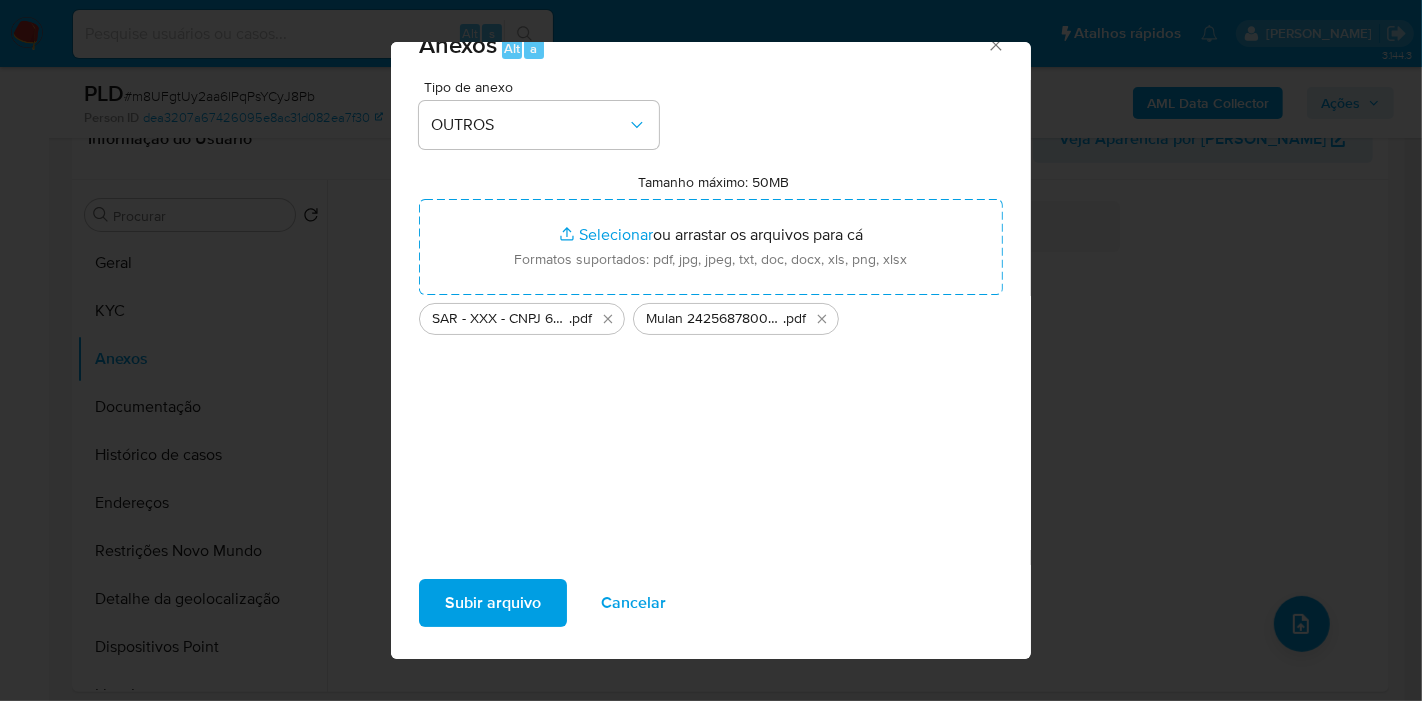 click on "Subir arquivo" at bounding box center (493, 603) 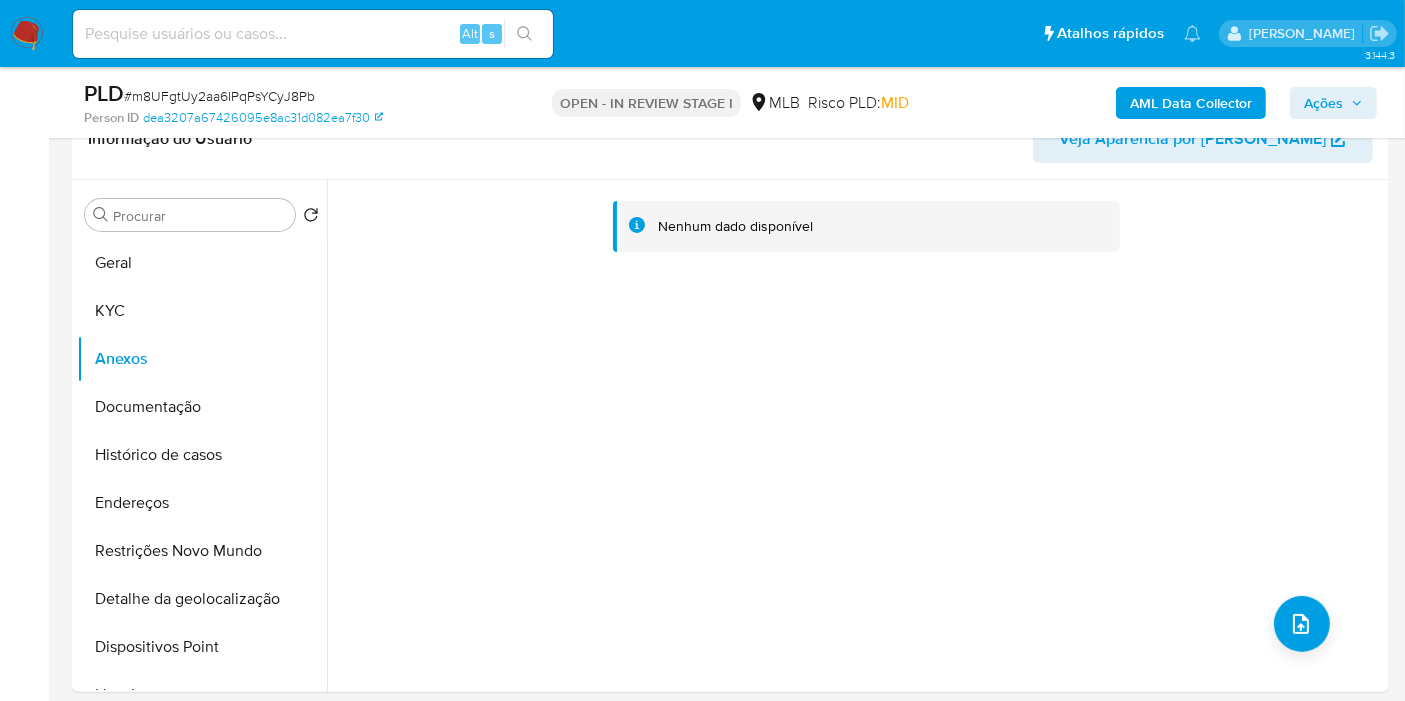 click on "Ações" at bounding box center [1323, 103] 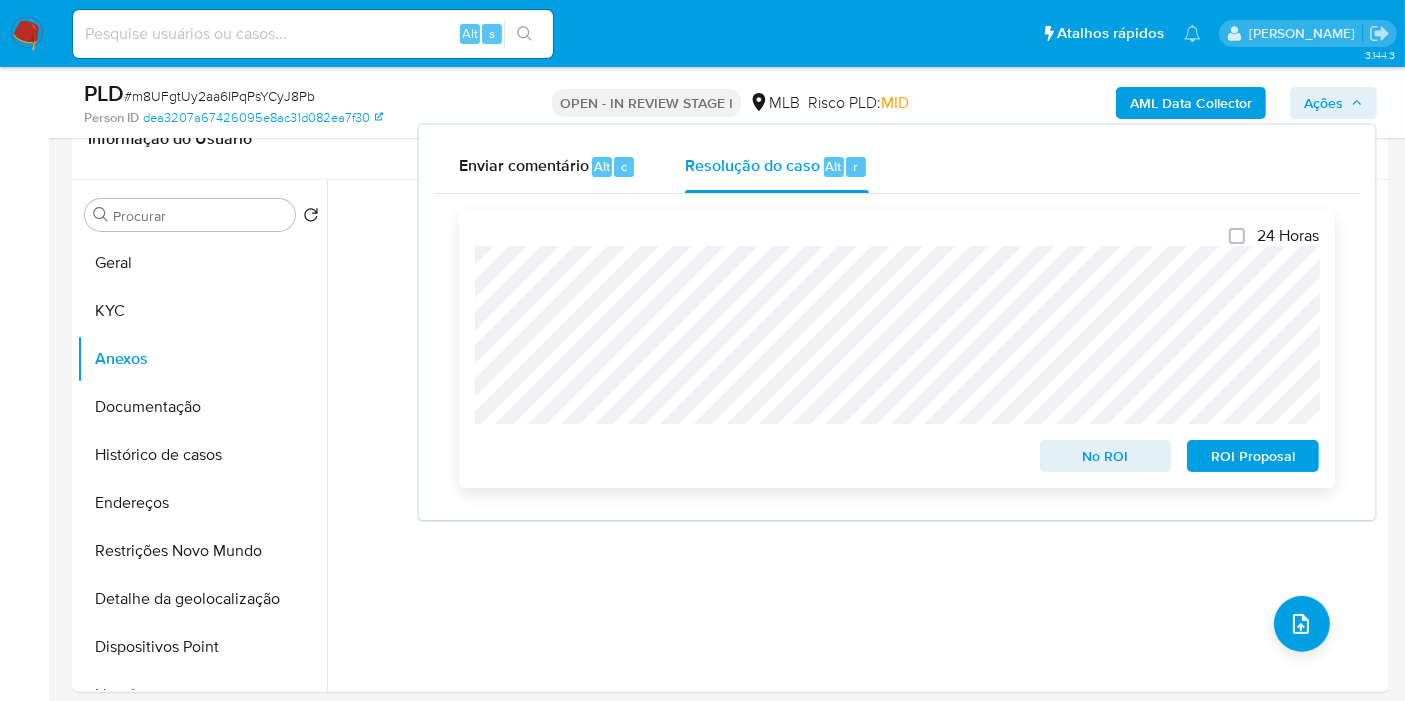 click on "ROI Proposal" at bounding box center [1253, 456] 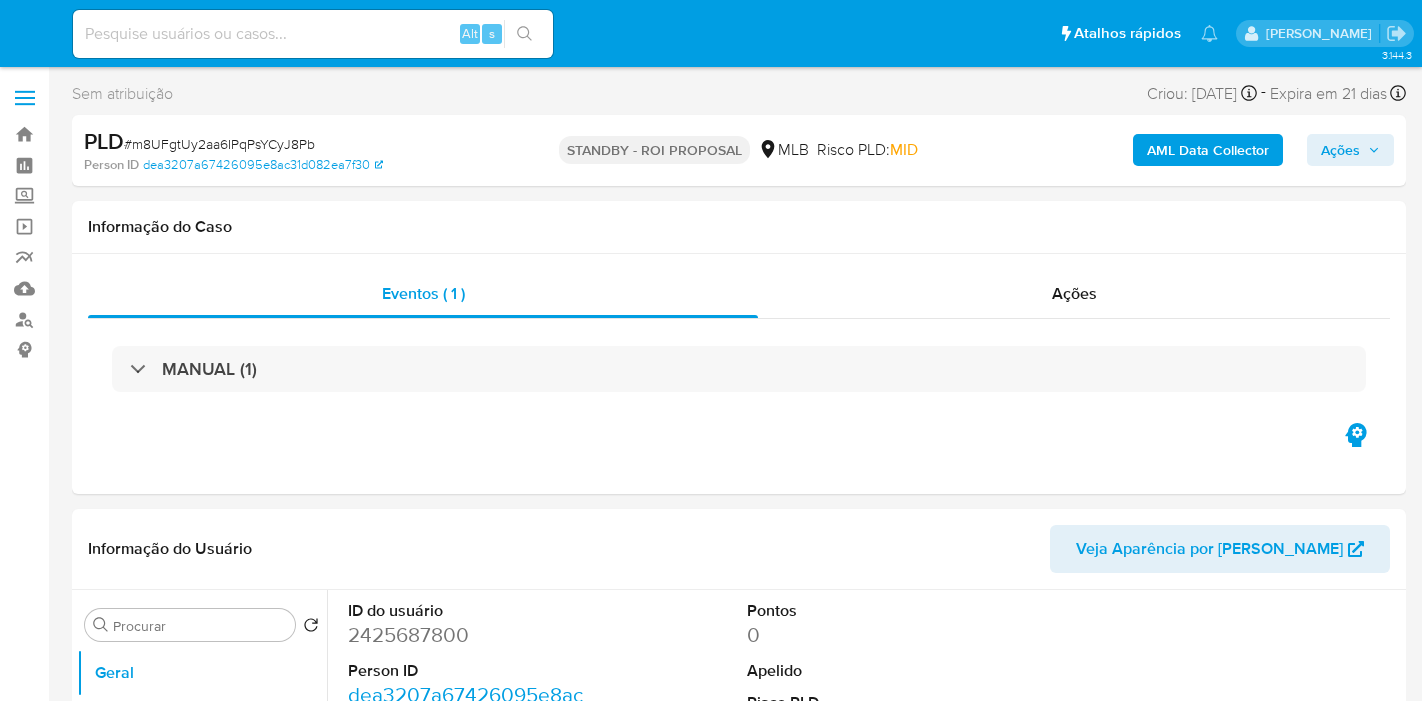 select on "10" 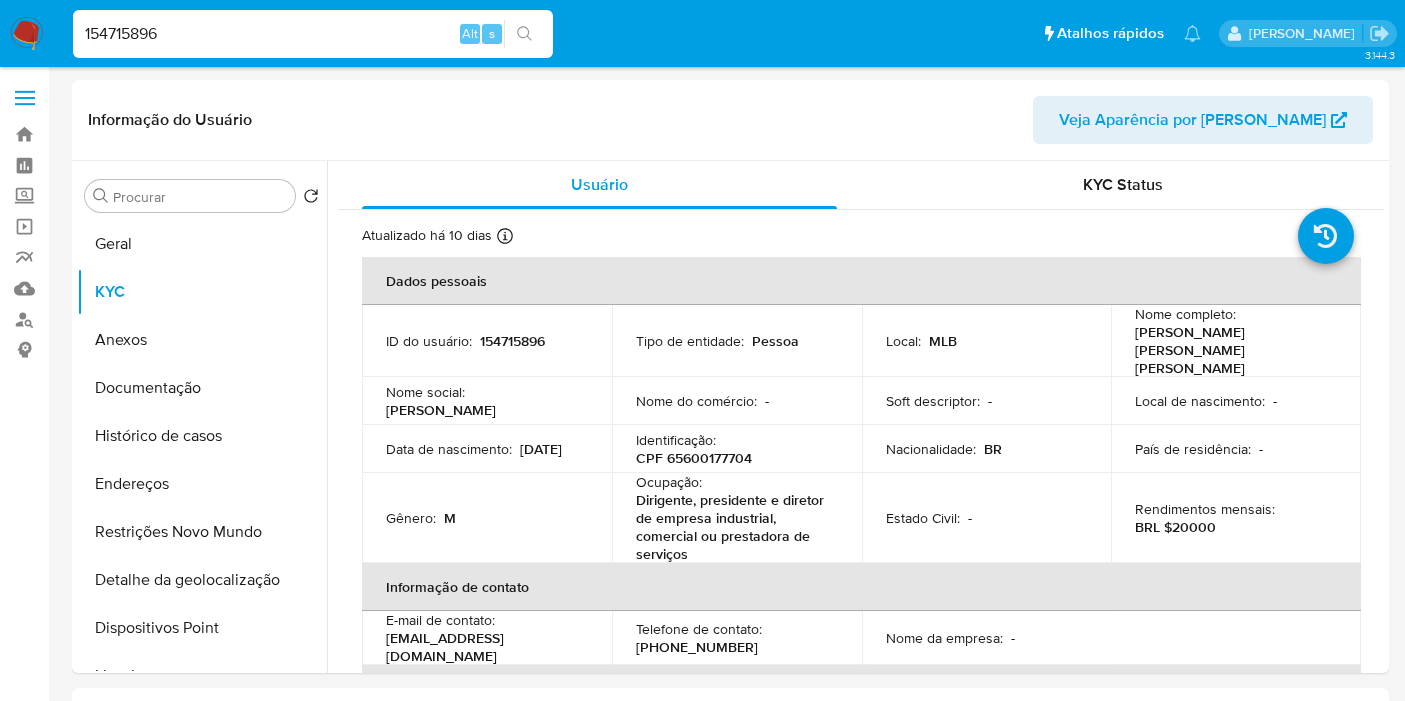 select on "10" 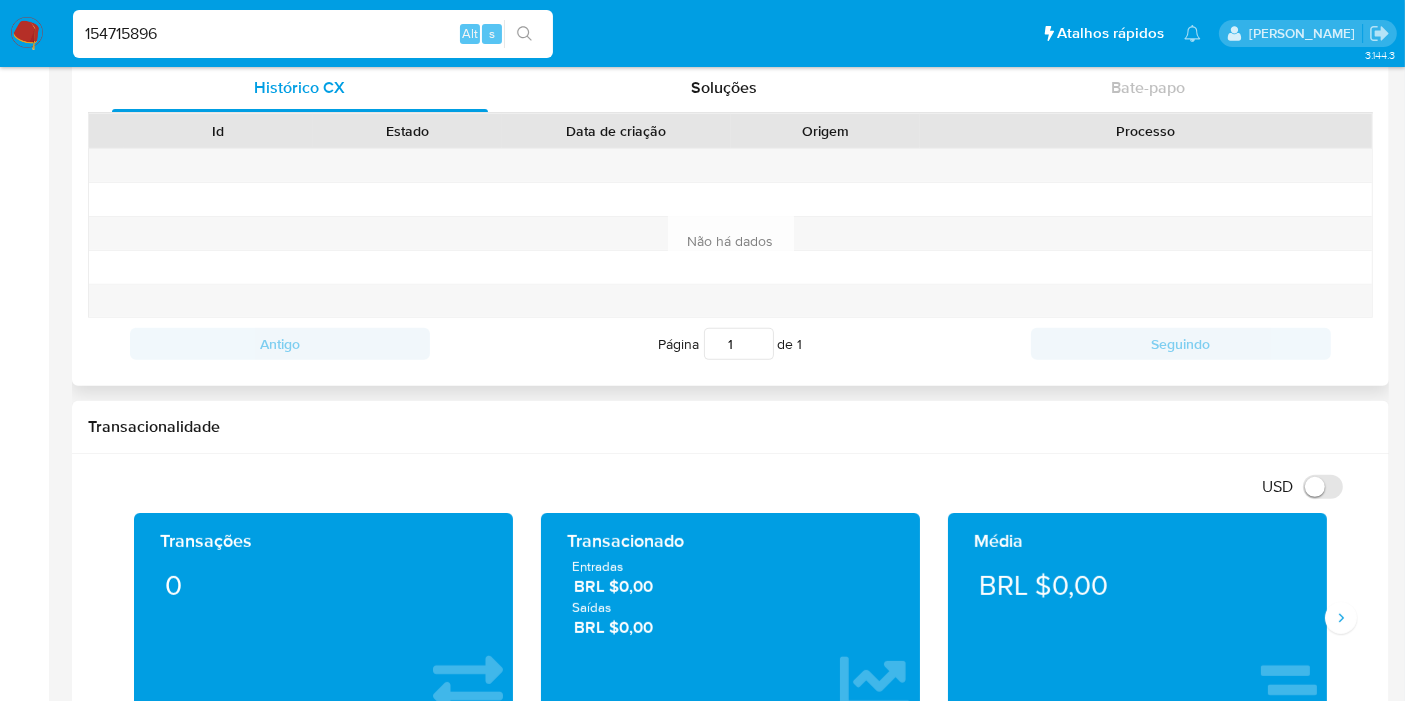 scroll, scrollTop: 222, scrollLeft: 0, axis: vertical 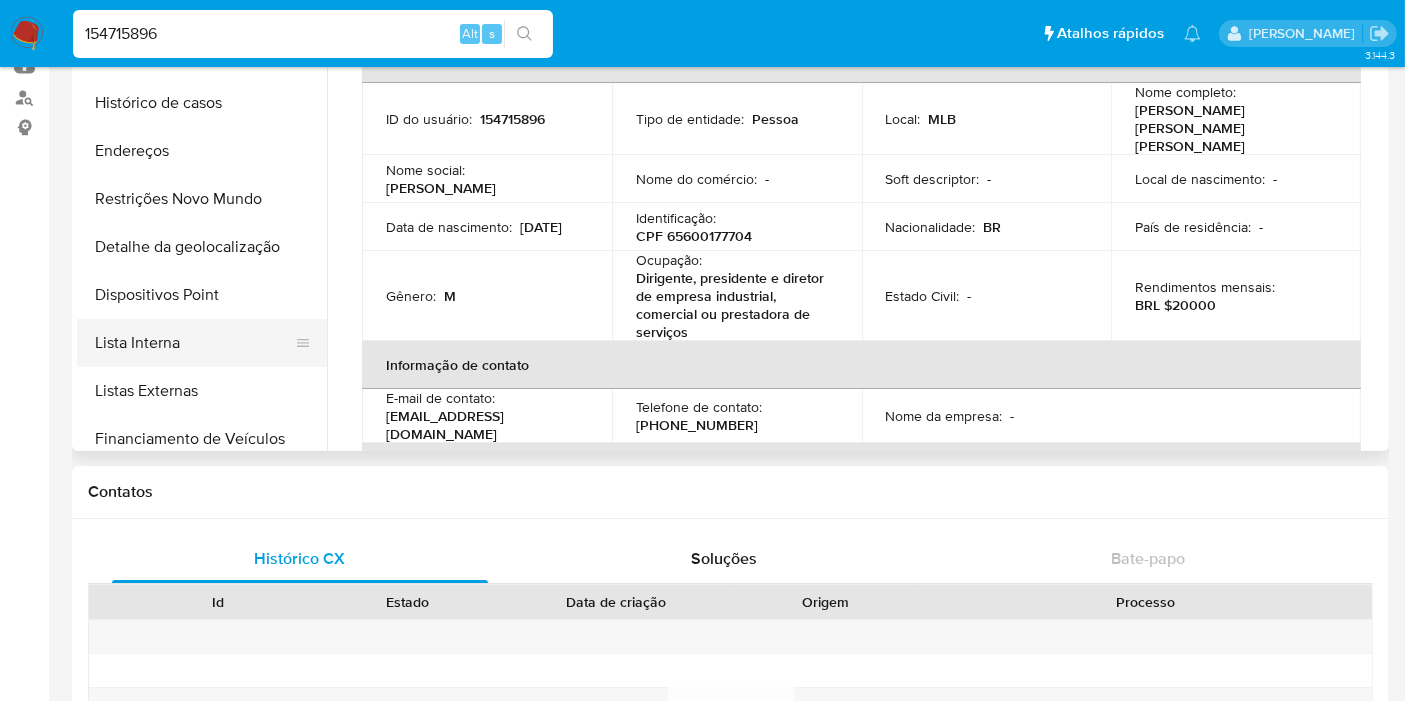 click on "Lista Interna" at bounding box center (194, 343) 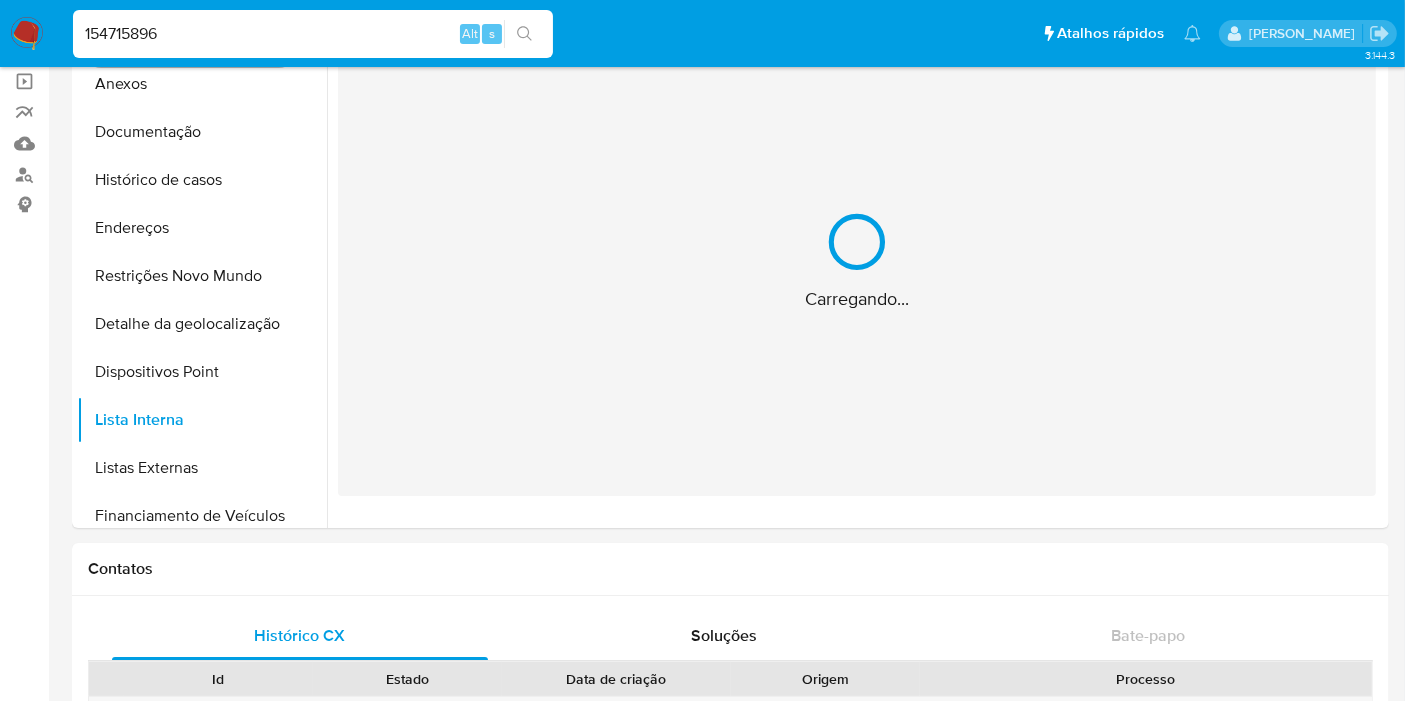 scroll, scrollTop: 111, scrollLeft: 0, axis: vertical 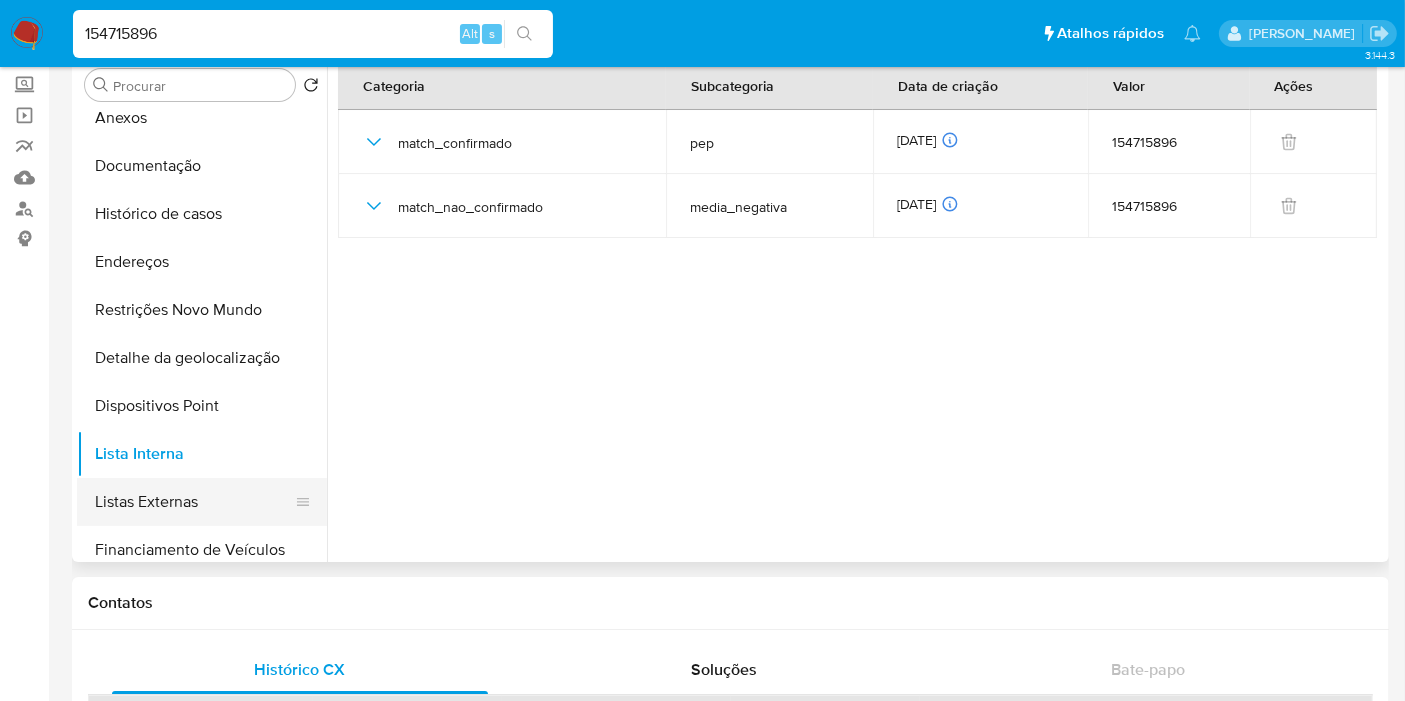 click on "Listas Externas" at bounding box center [194, 502] 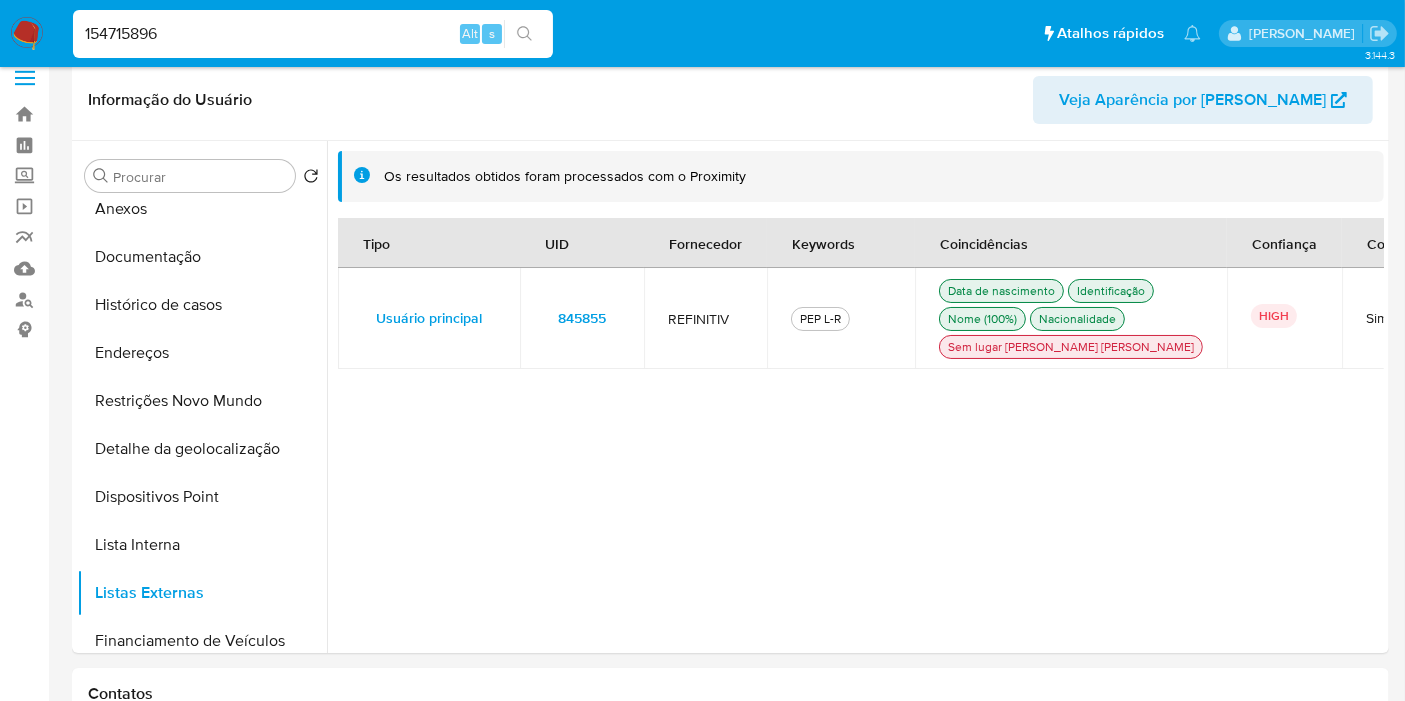 scroll, scrollTop: 0, scrollLeft: 0, axis: both 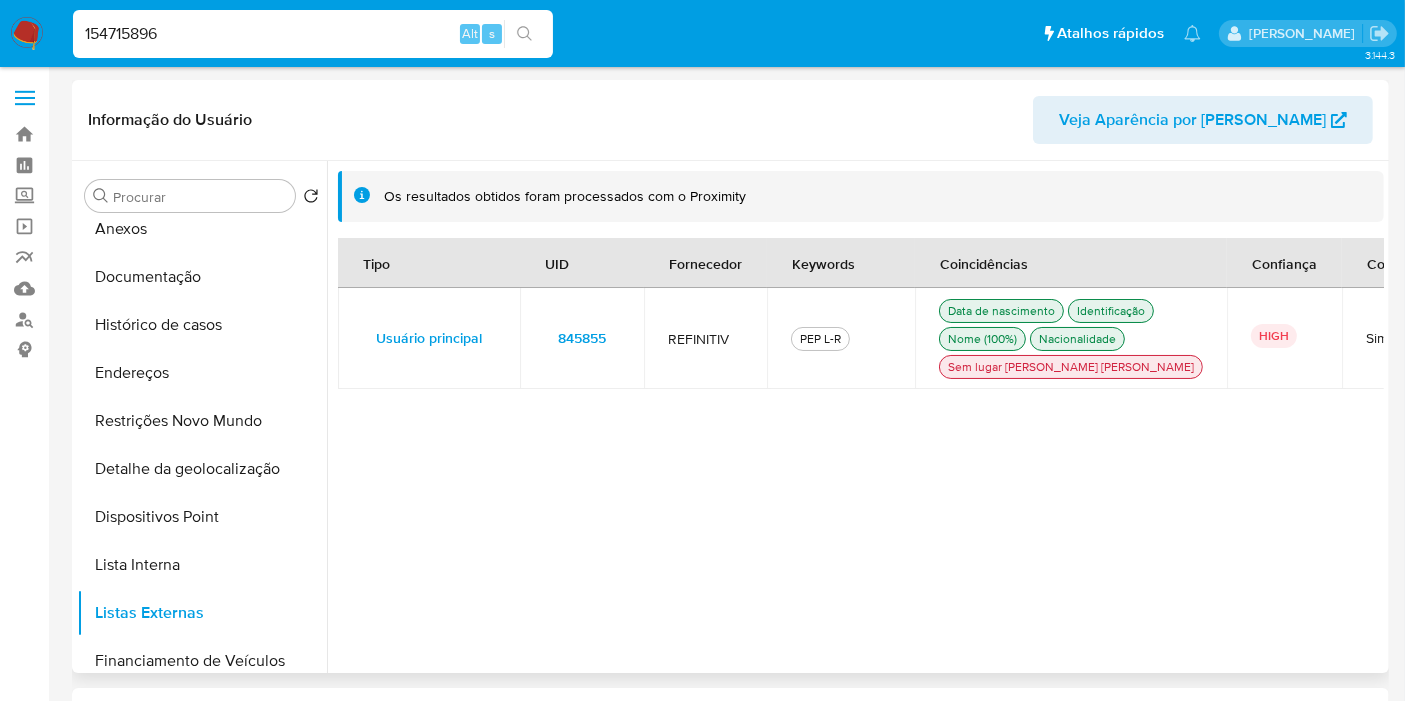 click on "845855" at bounding box center [582, 338] 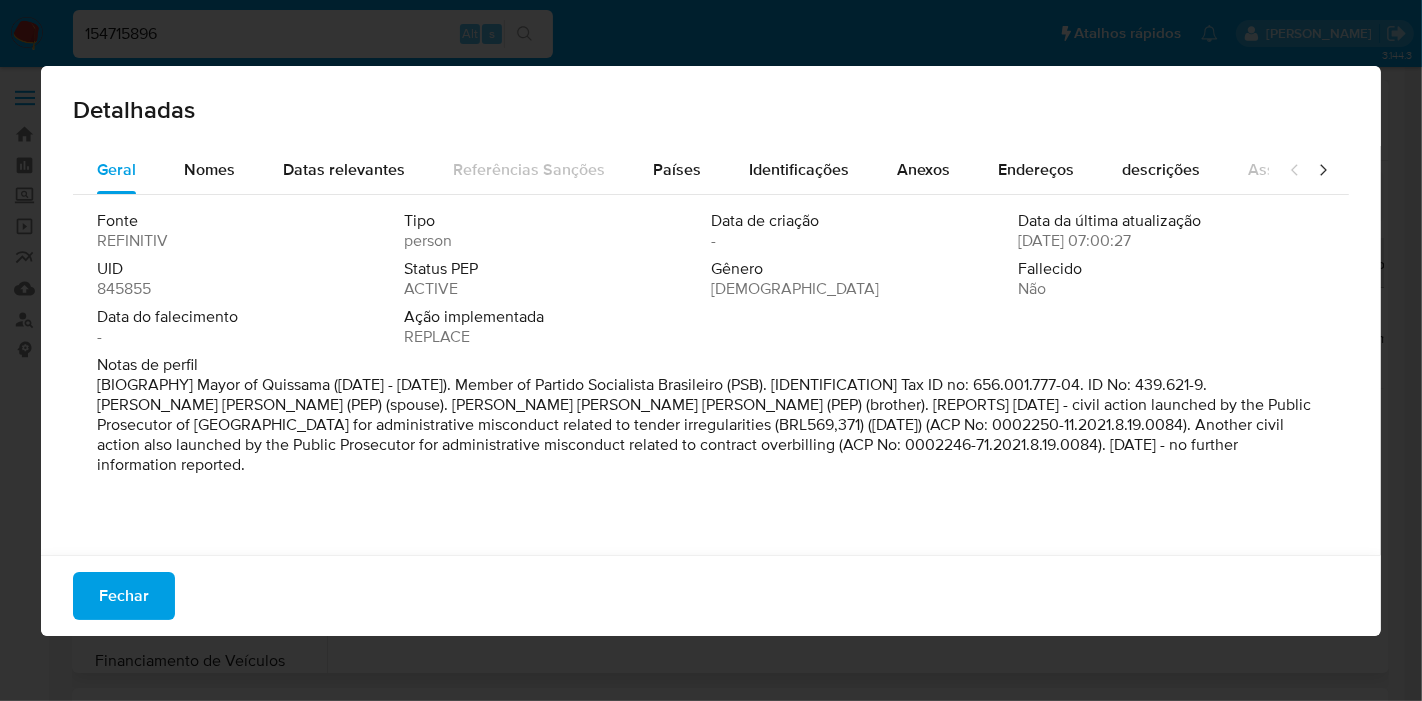 click on "845855" at bounding box center (124, 289) 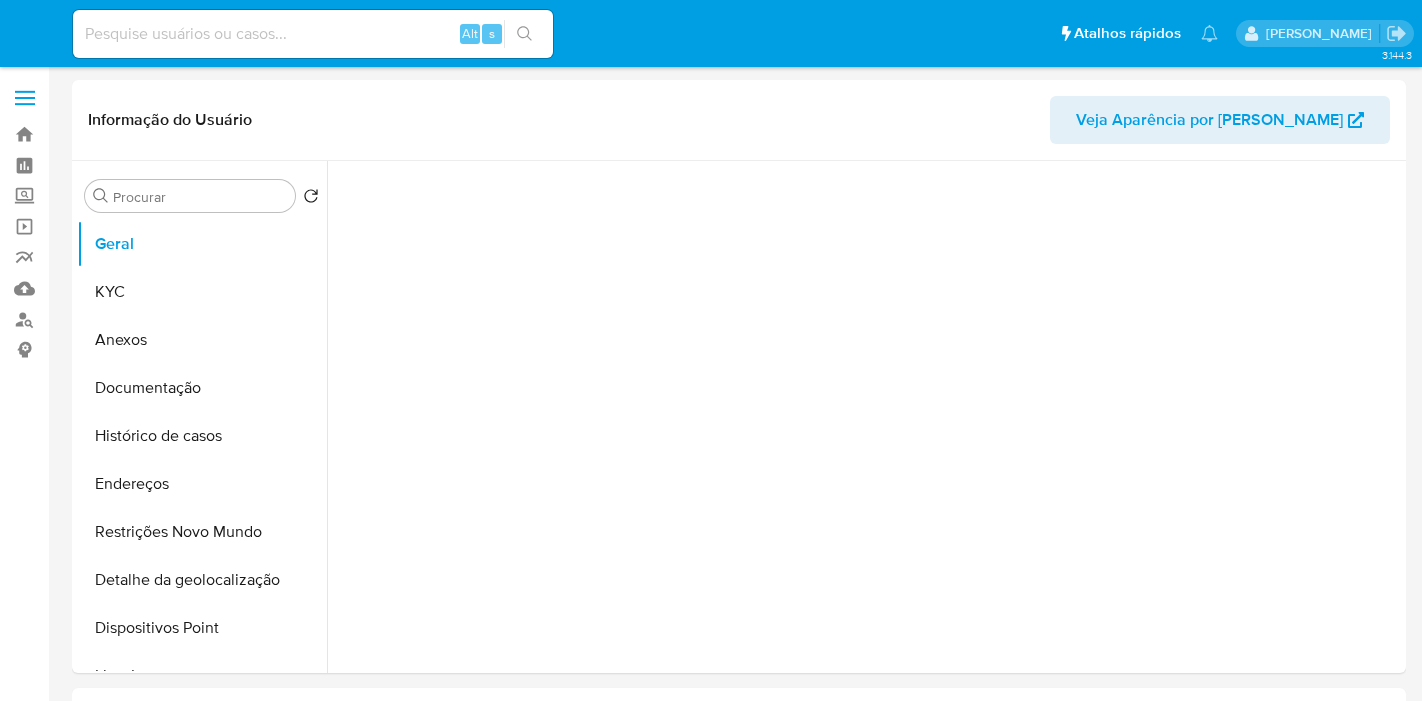 select on "10" 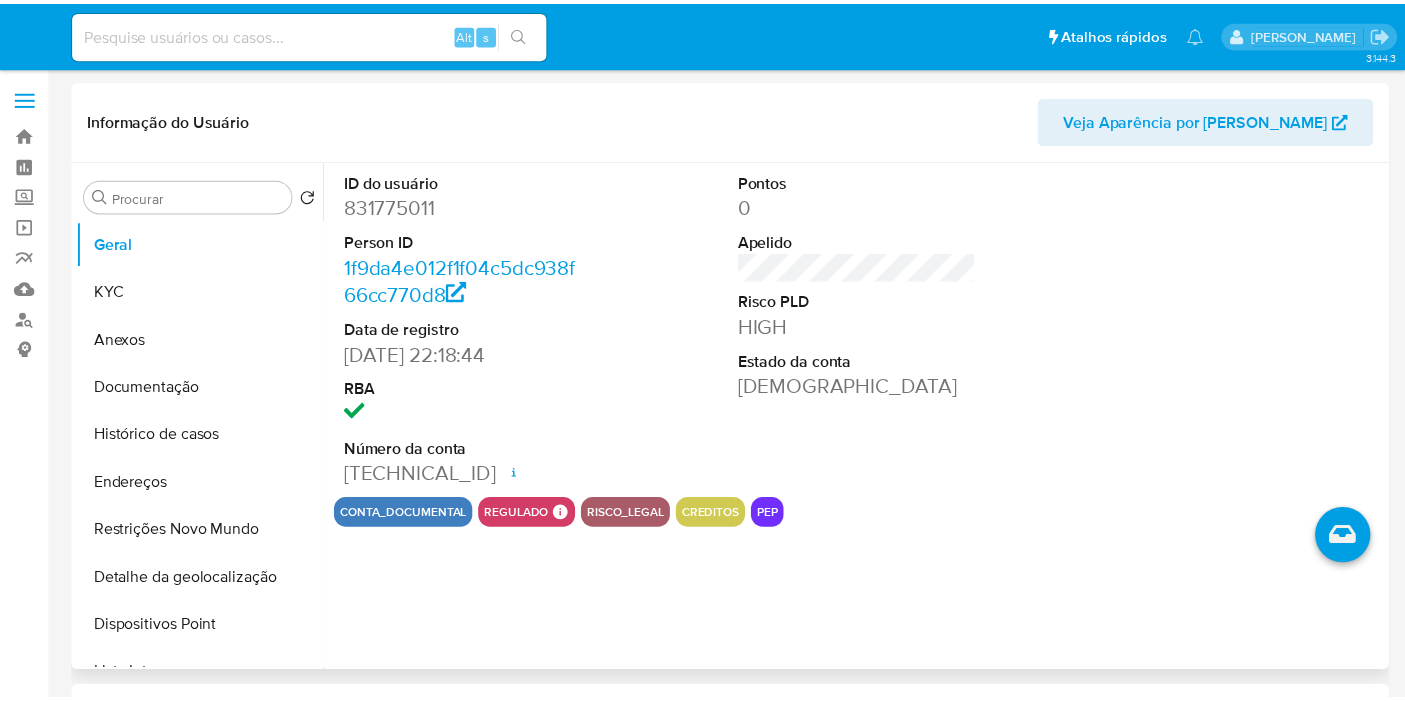 scroll, scrollTop: 0, scrollLeft: 0, axis: both 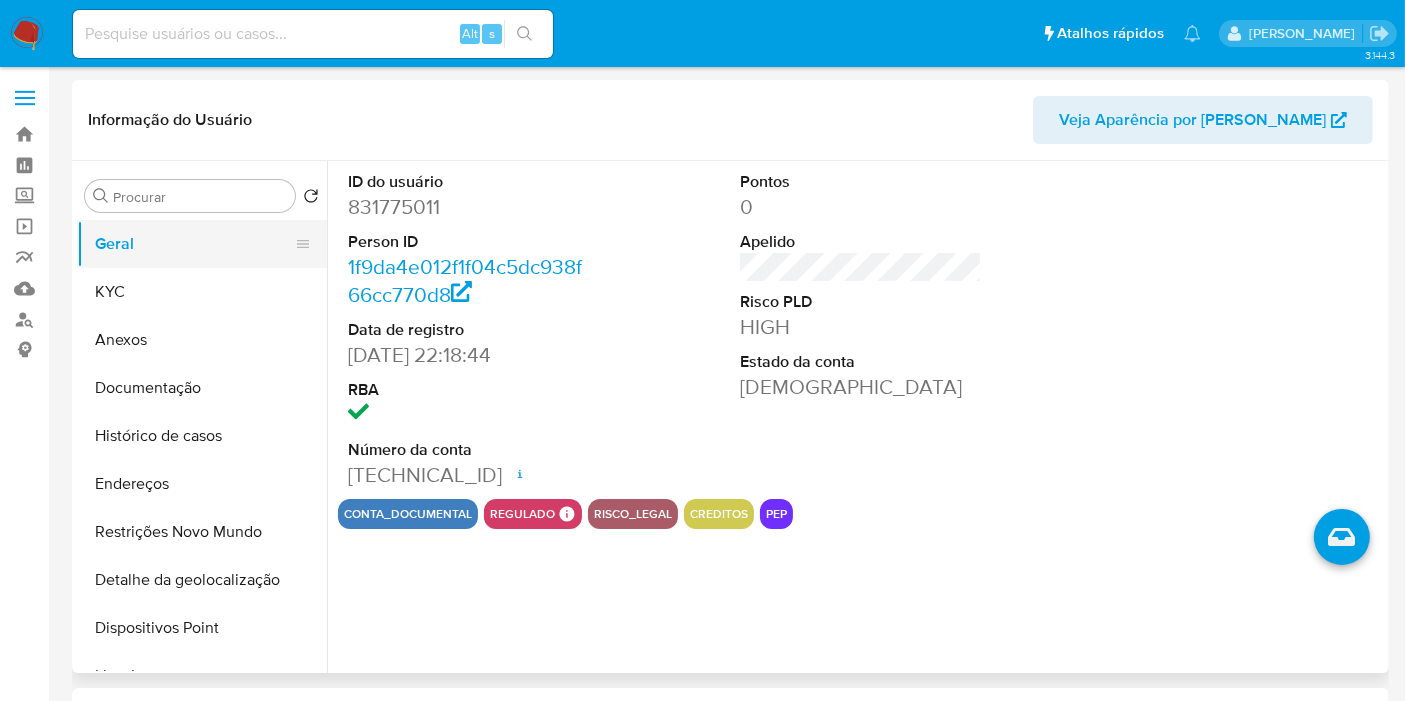 drag, startPoint x: 211, startPoint y: 286, endPoint x: 208, endPoint y: 254, distance: 32.140316 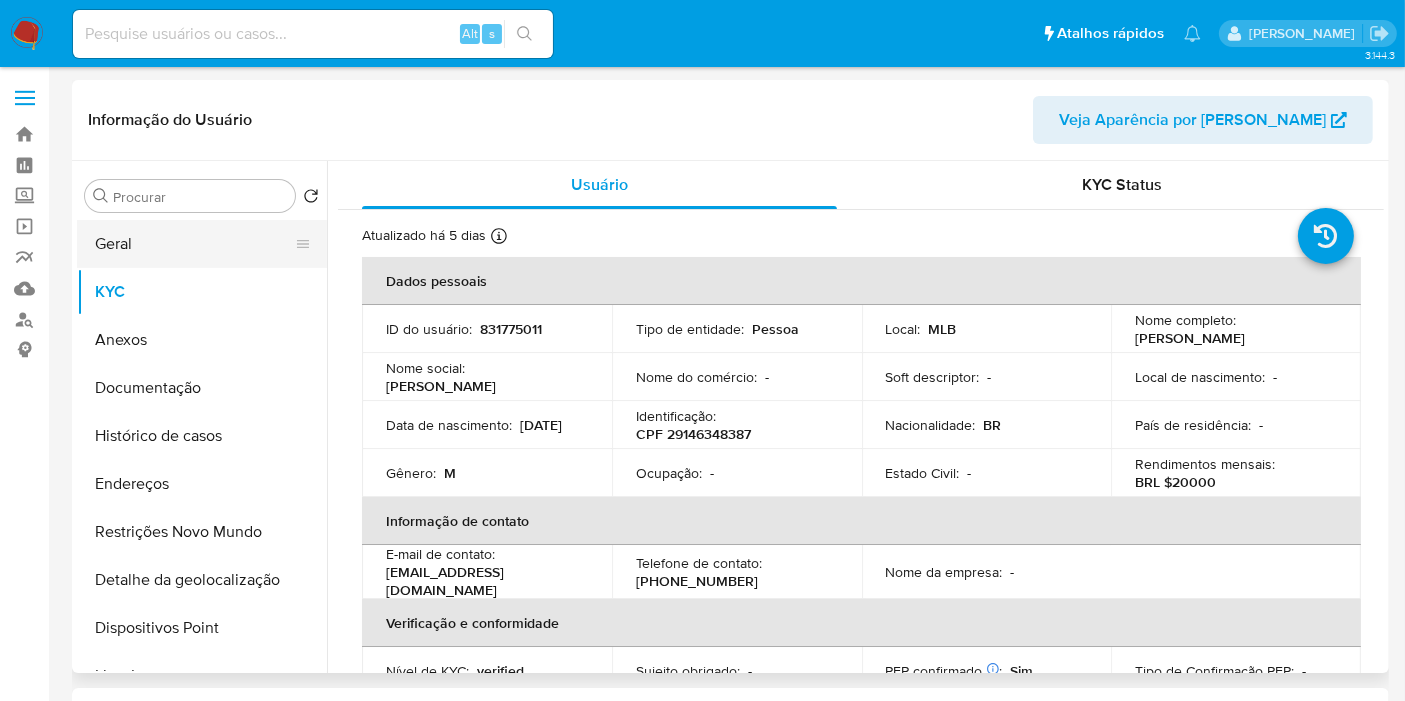 click on "Geral" at bounding box center (194, 244) 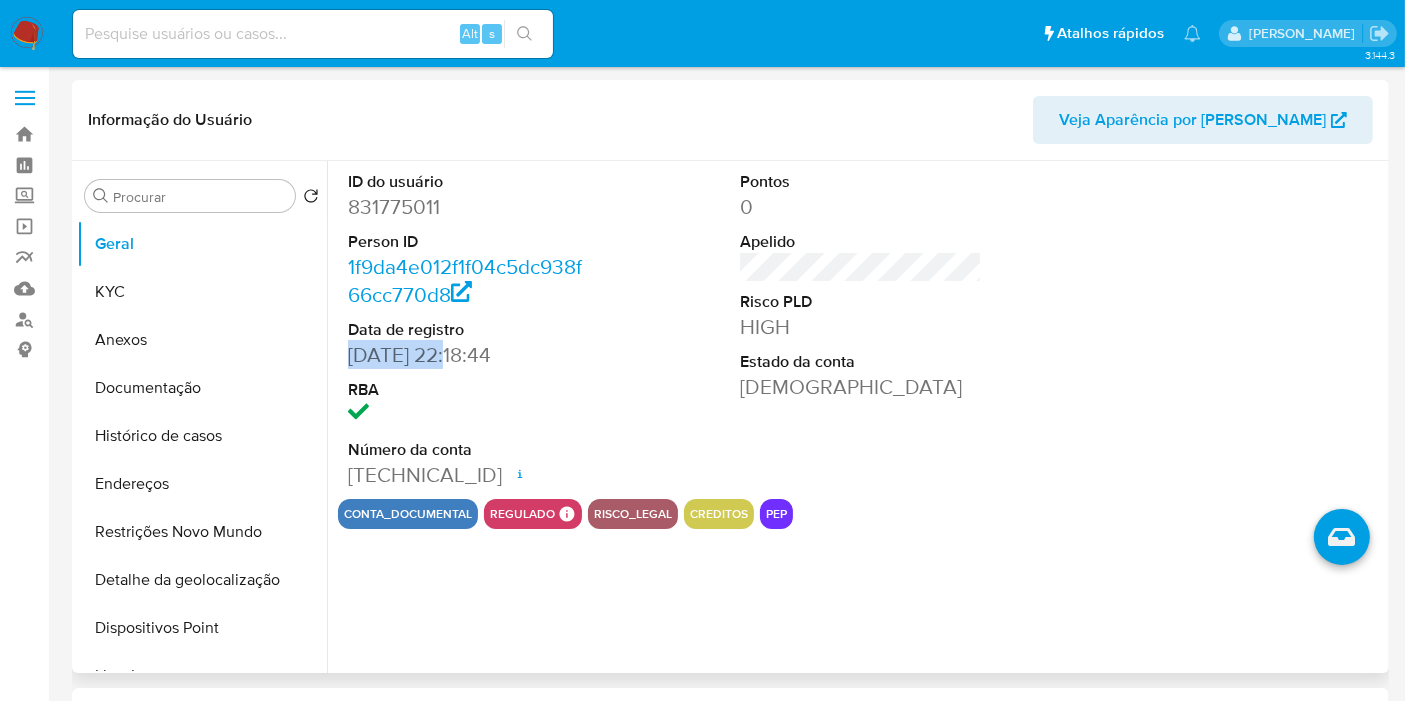 drag, startPoint x: 451, startPoint y: 351, endPoint x: 349, endPoint y: 352, distance: 102.0049 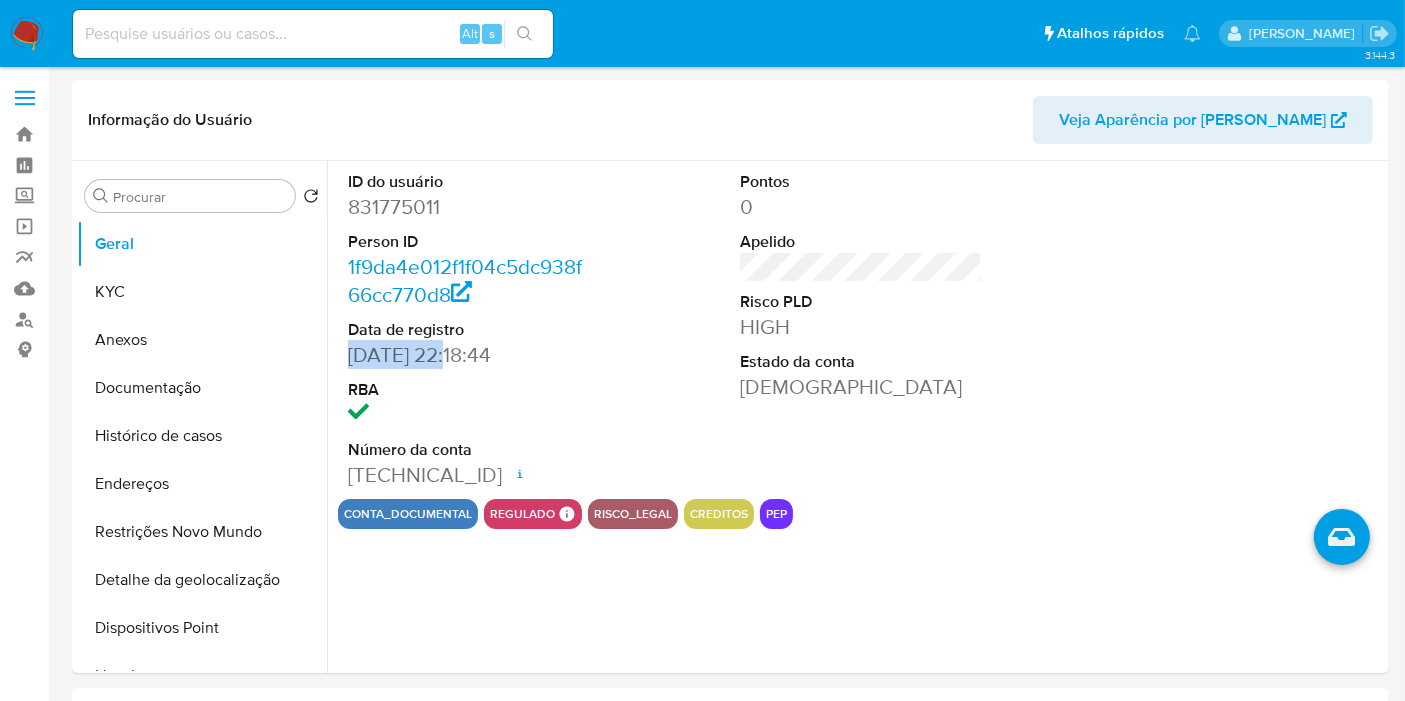 copy on "27/09/2021" 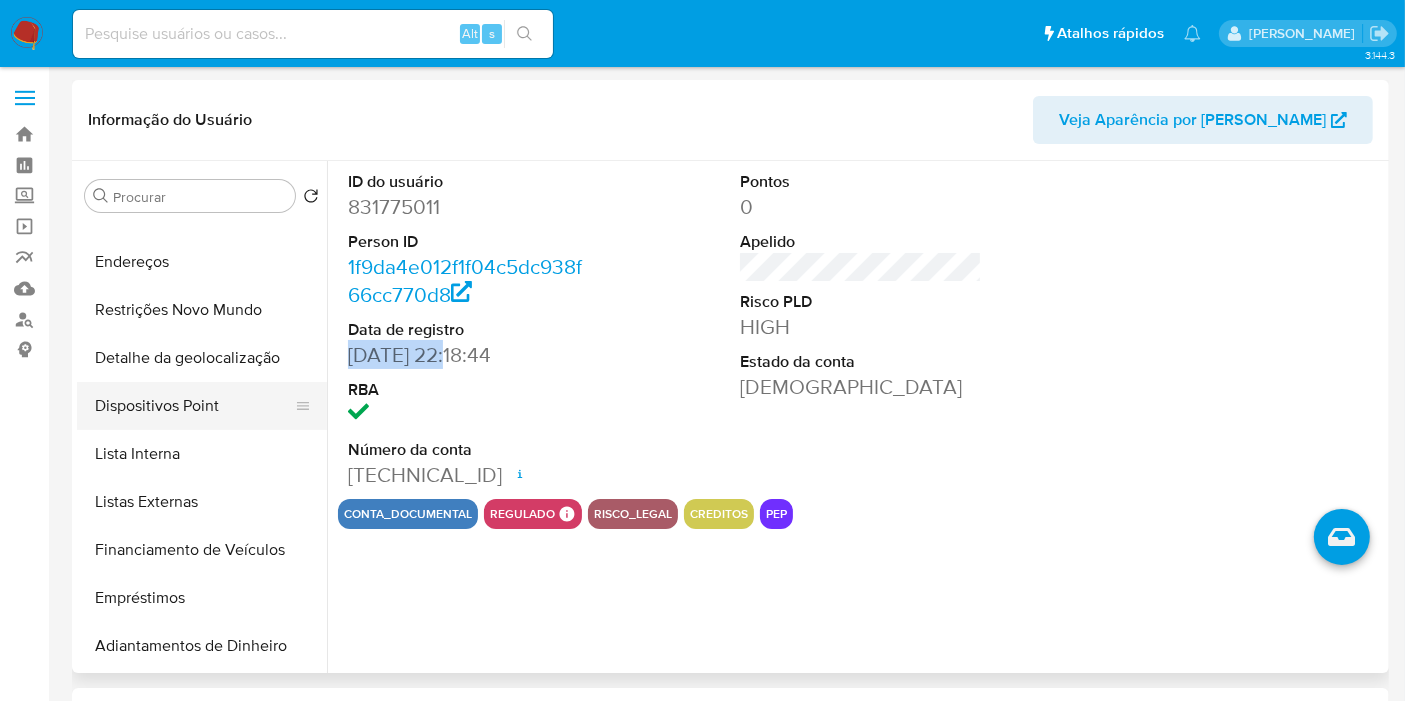 scroll, scrollTop: 221, scrollLeft: 0, axis: vertical 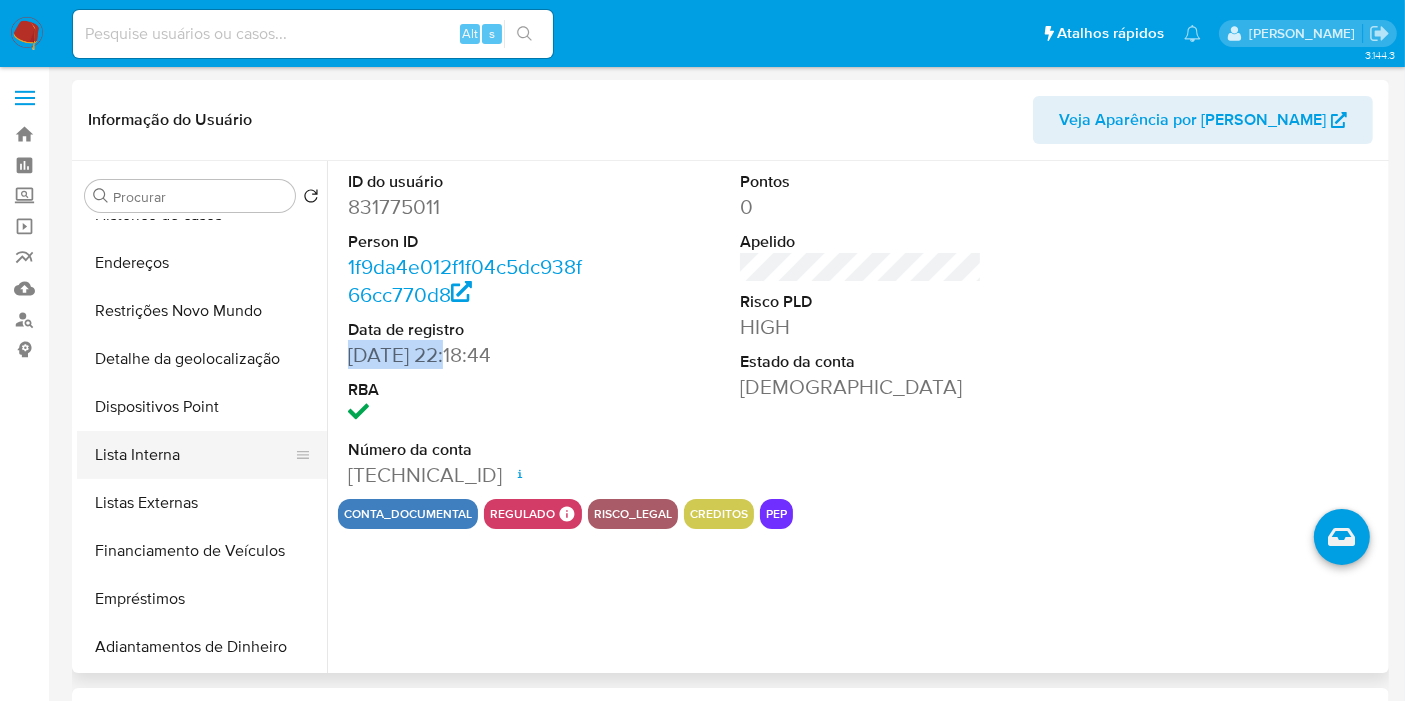 click on "Lista Interna" at bounding box center [194, 455] 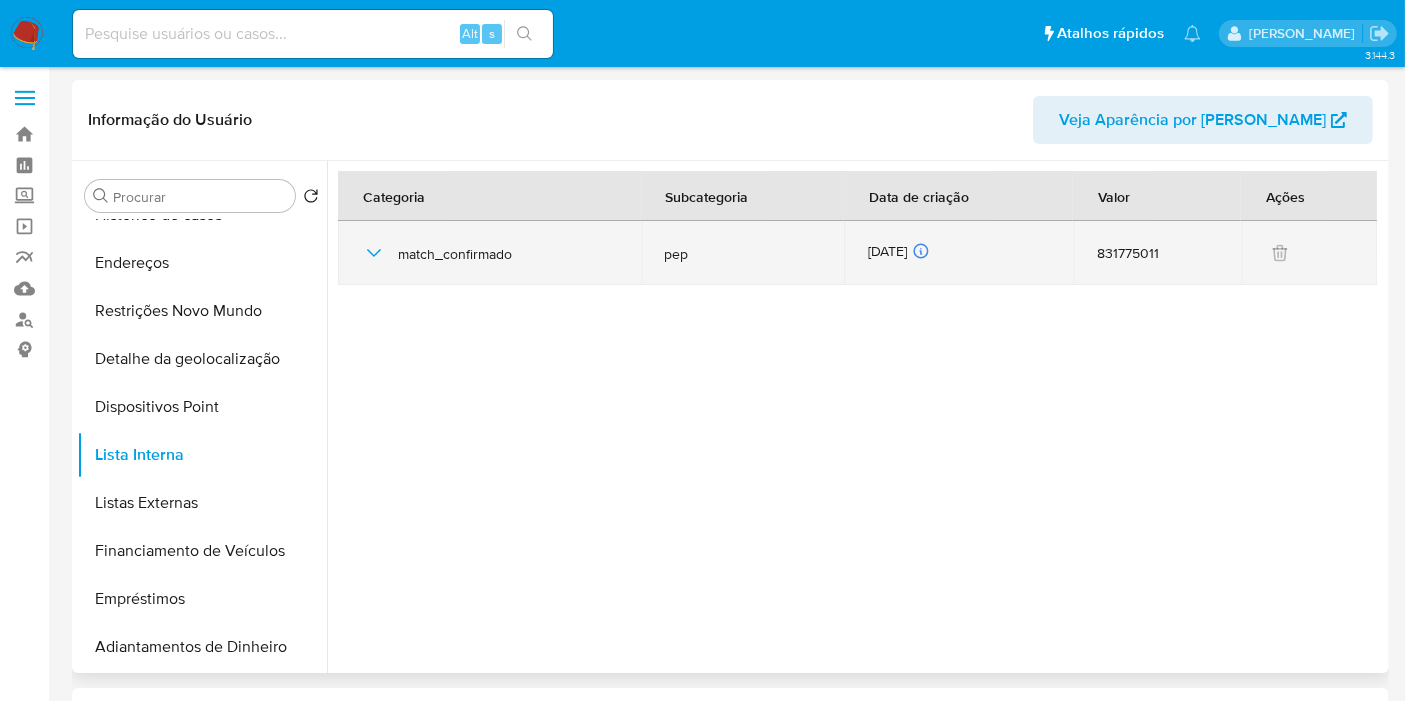 click on "28/06/2025   28/06/2025 03:04:44" at bounding box center [958, 253] 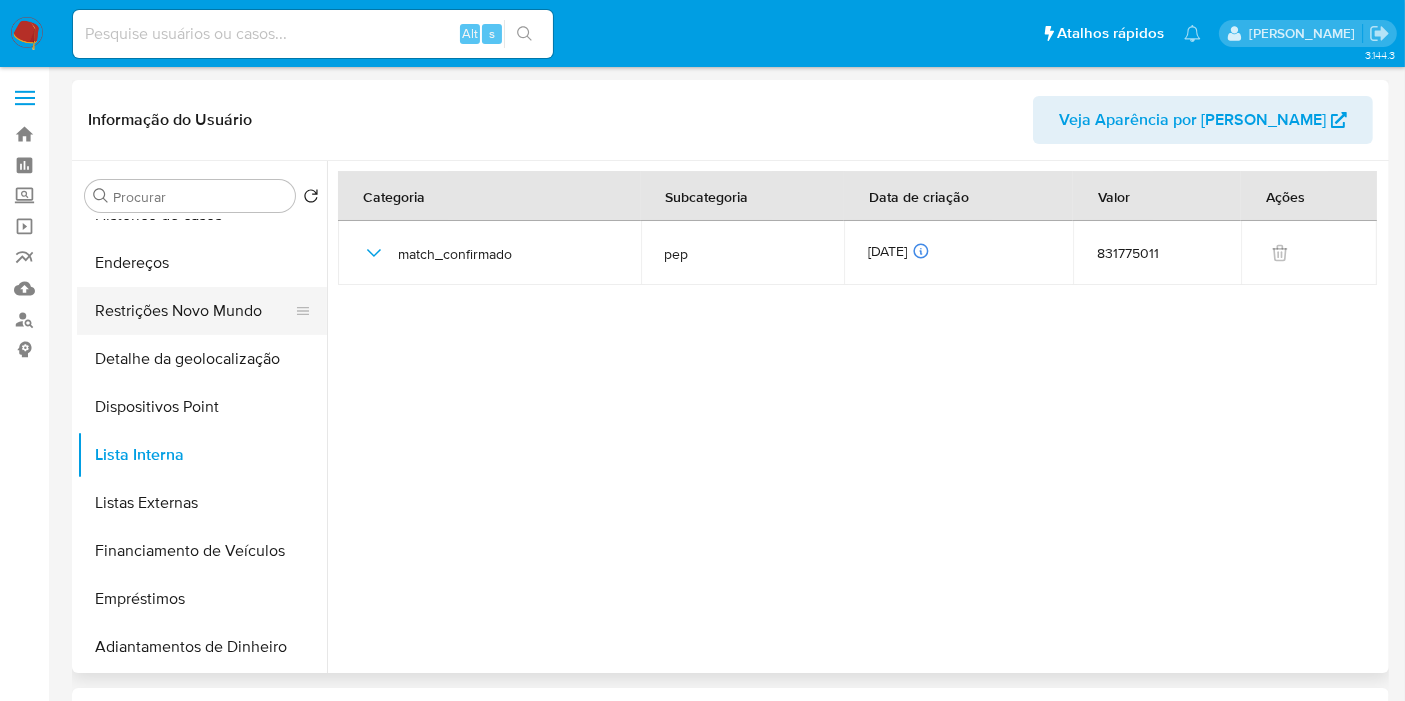 scroll, scrollTop: 0, scrollLeft: 0, axis: both 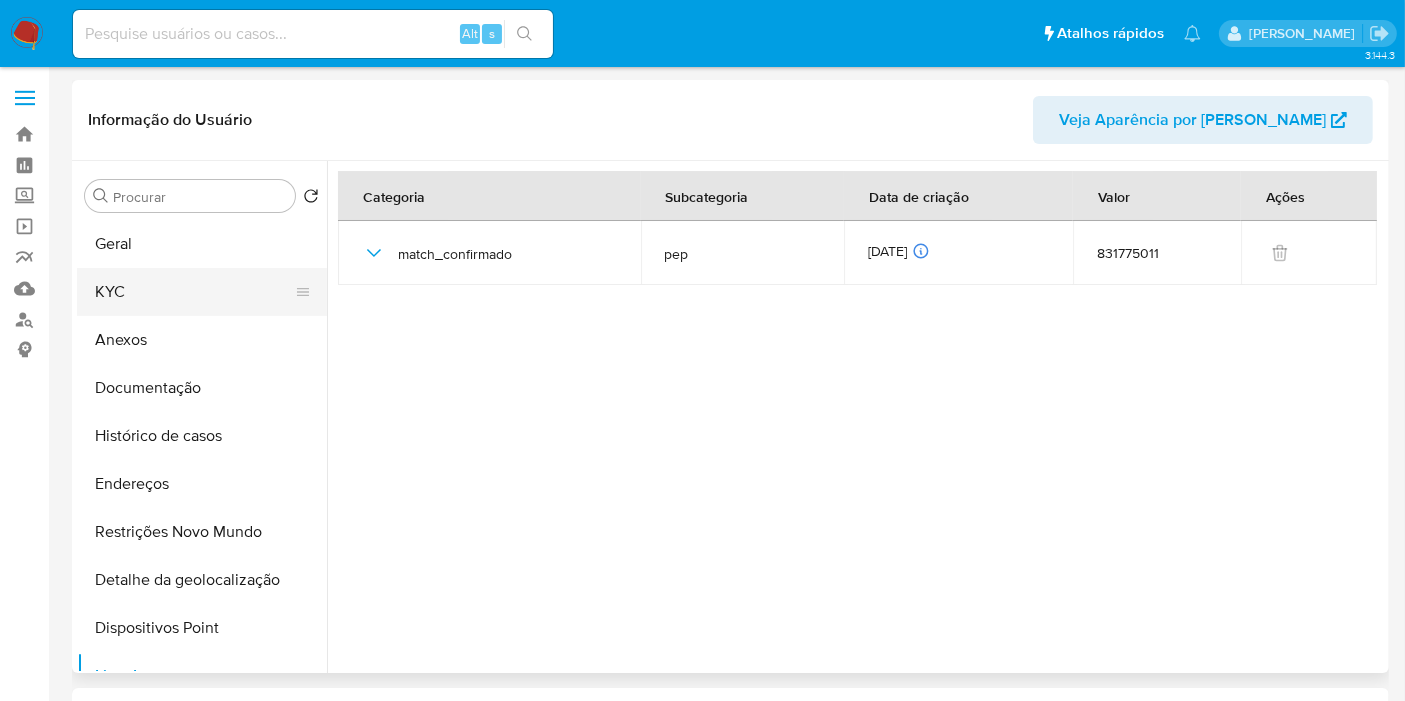 click on "KYC" at bounding box center (194, 292) 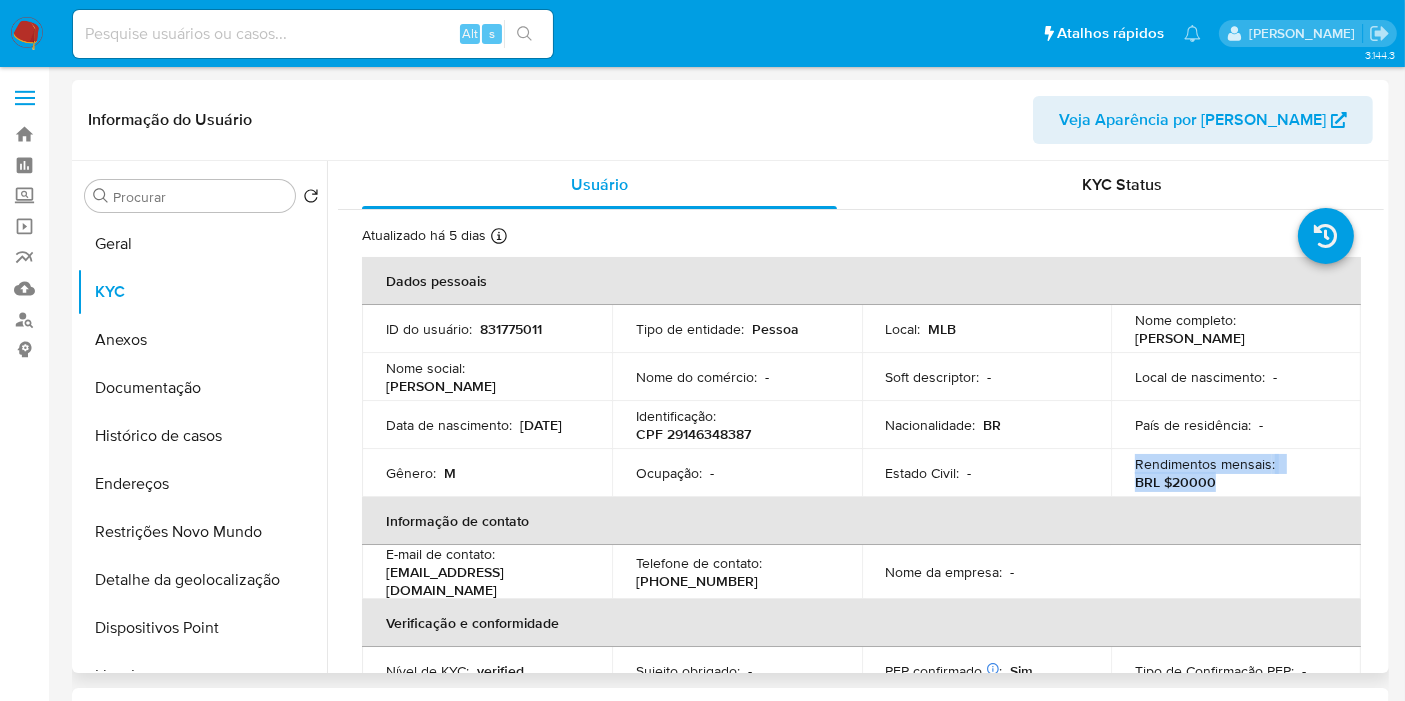 drag, startPoint x: 1191, startPoint y: 478, endPoint x: 1125, endPoint y: 467, distance: 66.910385 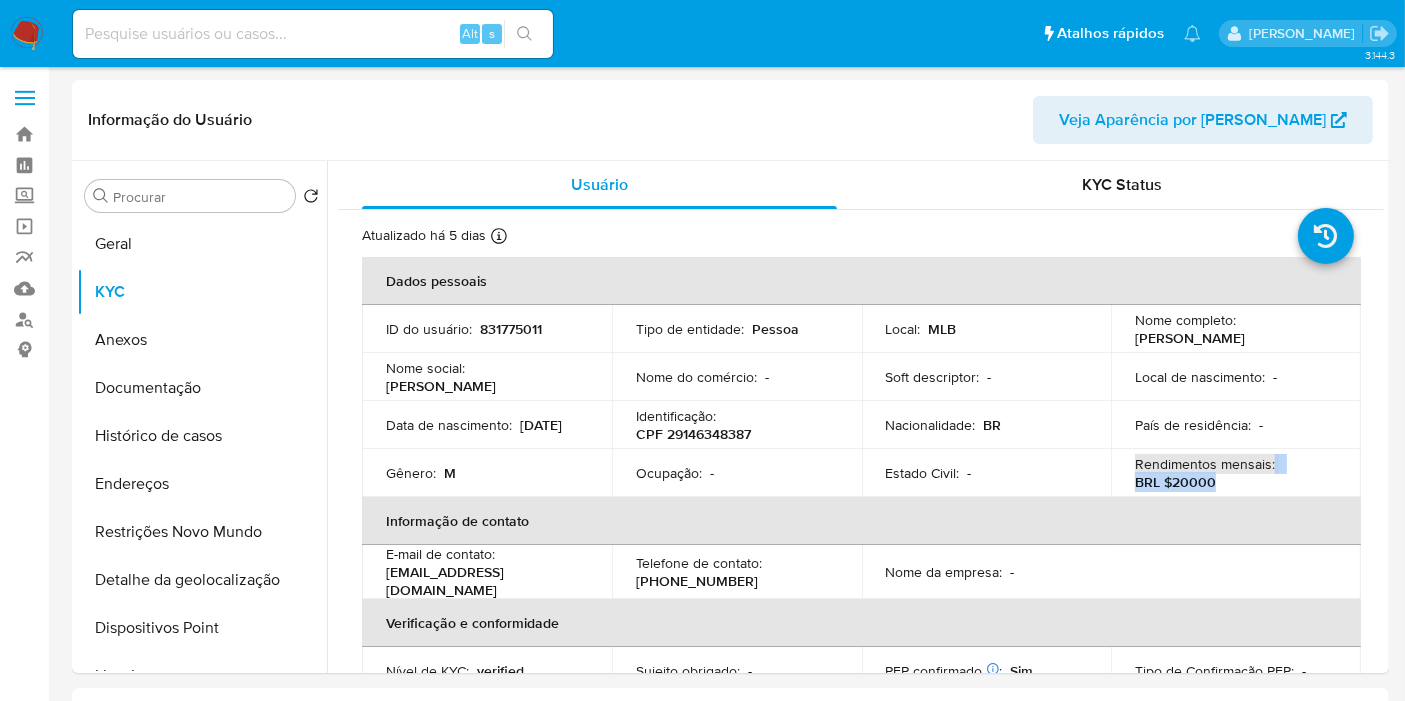 click on "Bandeja Painel Screening Pesquisa em Listas Watchlist Ferramentas Operações em massa relatórios Mulan Localizador de pessoas Consolidado" at bounding box center [24, 1507] 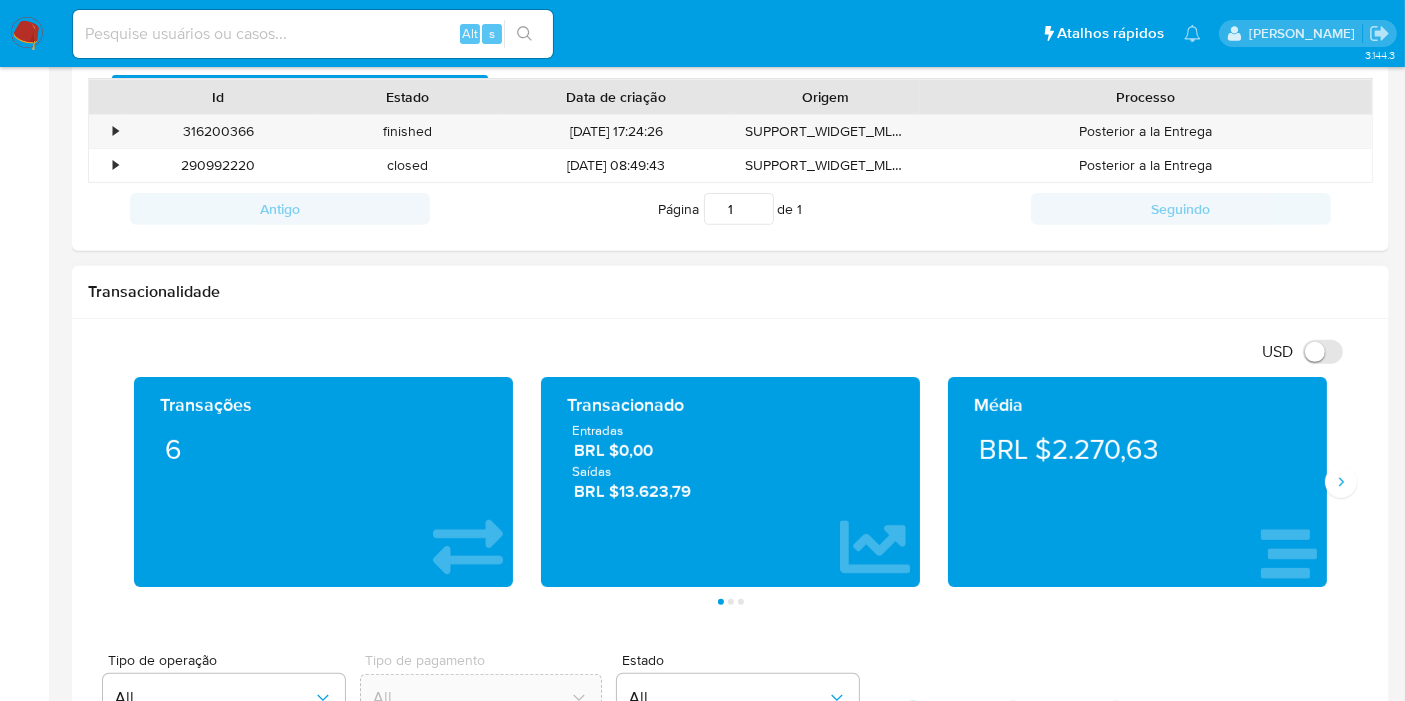 scroll, scrollTop: 1000, scrollLeft: 0, axis: vertical 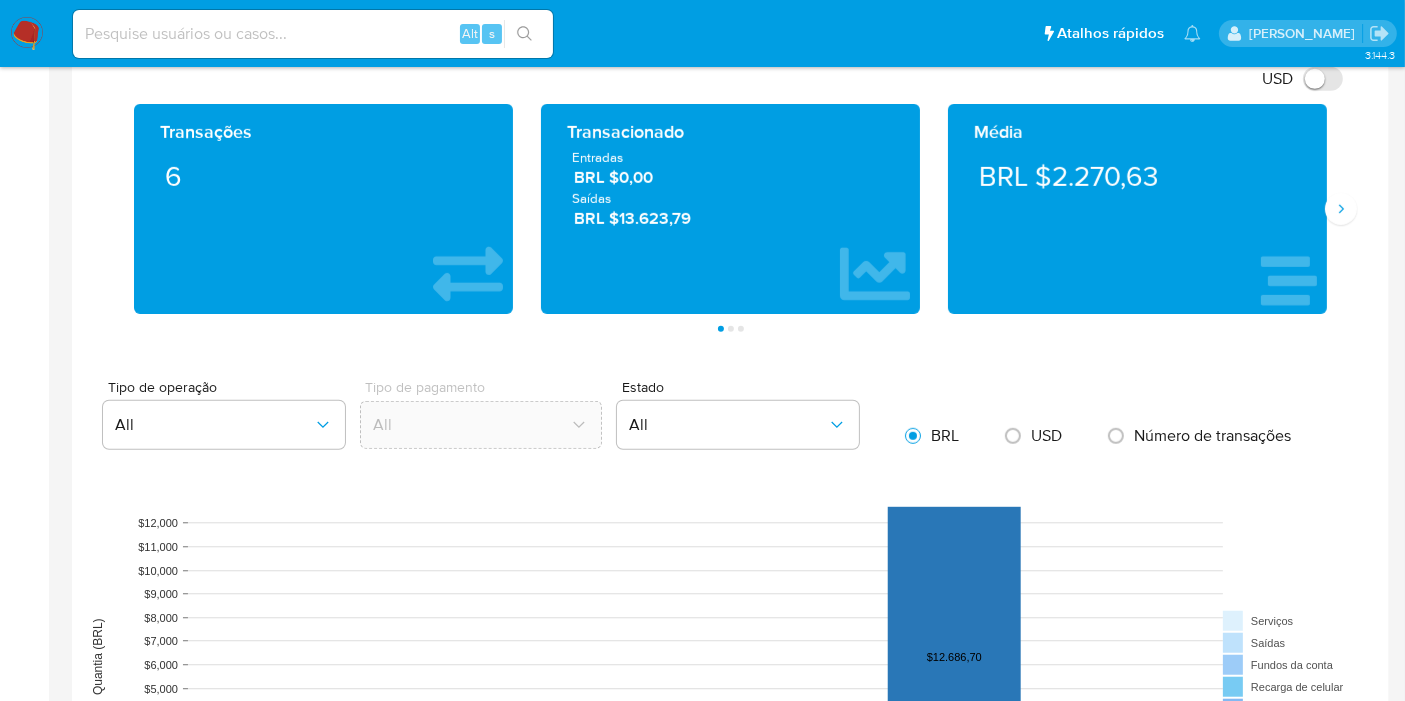 drag, startPoint x: 708, startPoint y: 221, endPoint x: 540, endPoint y: 167, distance: 176.4653 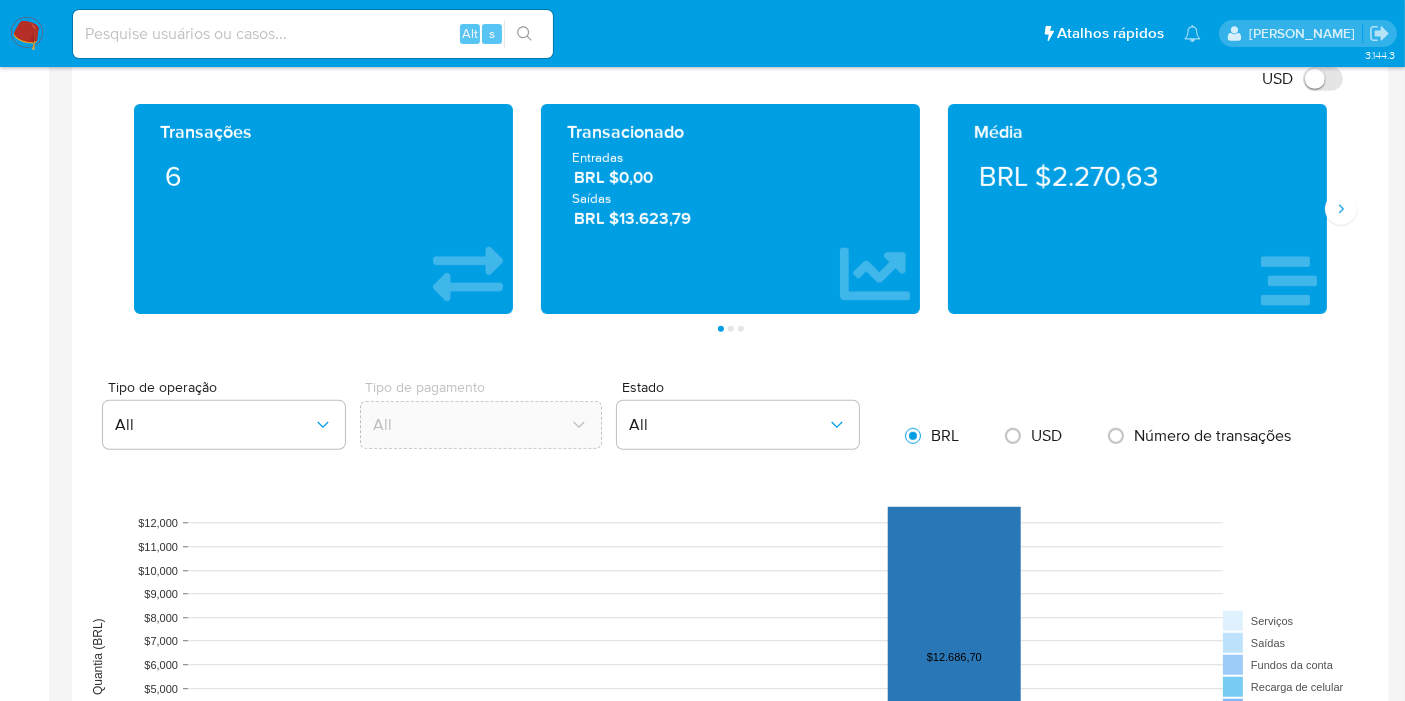 click 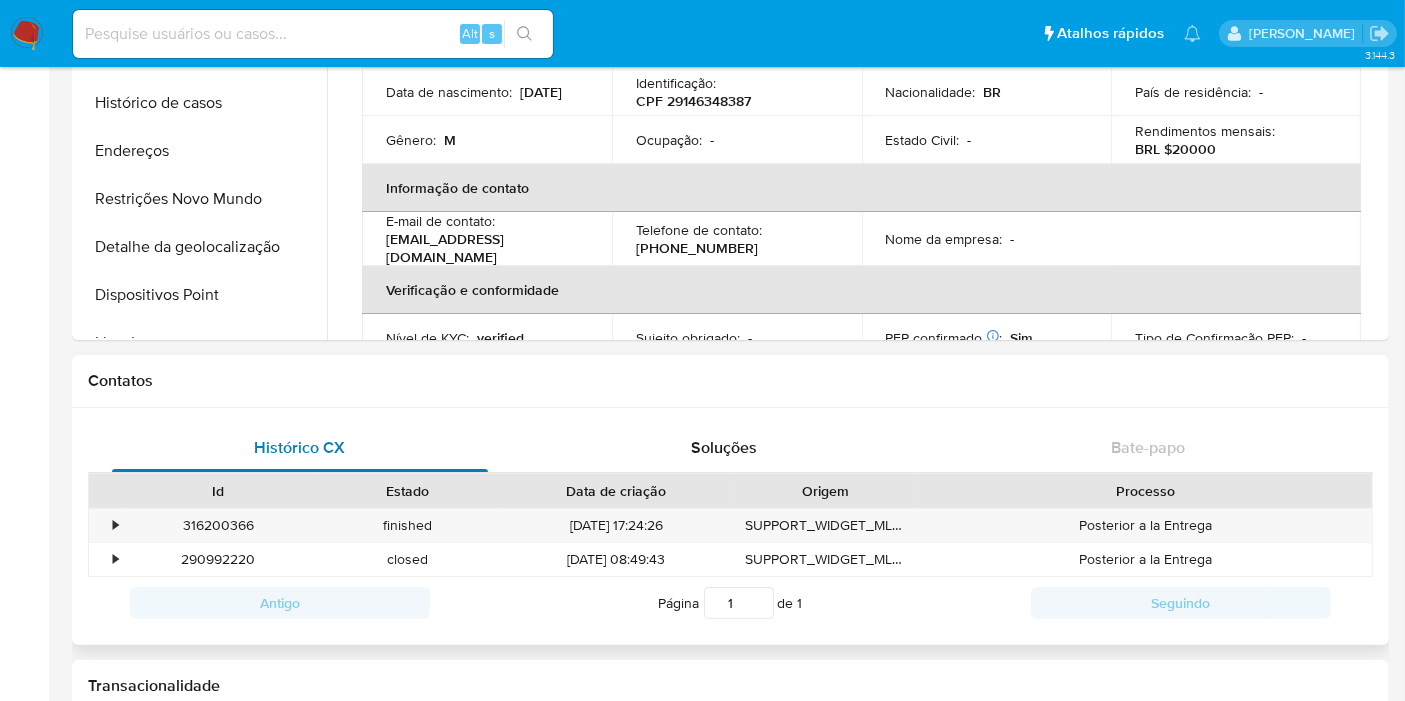 scroll, scrollTop: 0, scrollLeft: 0, axis: both 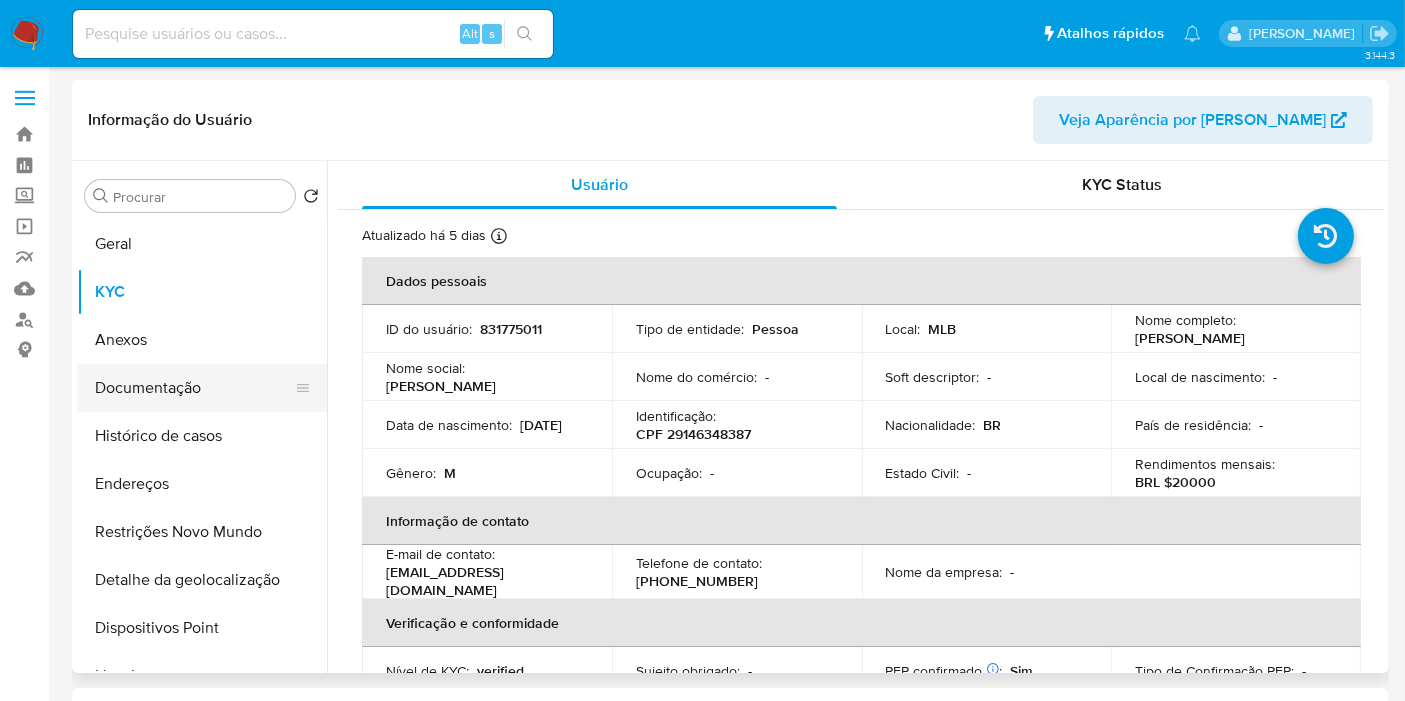 click on "Documentação" at bounding box center (194, 388) 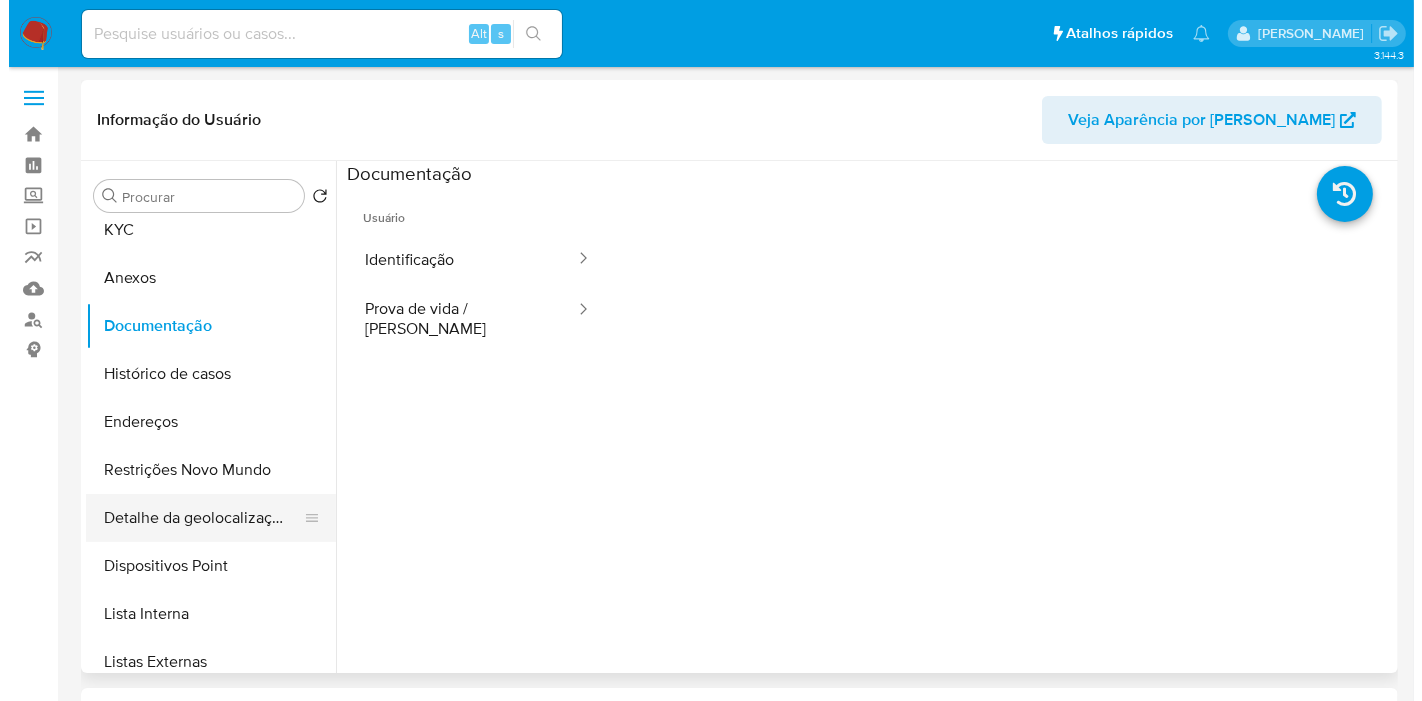scroll, scrollTop: 111, scrollLeft: 0, axis: vertical 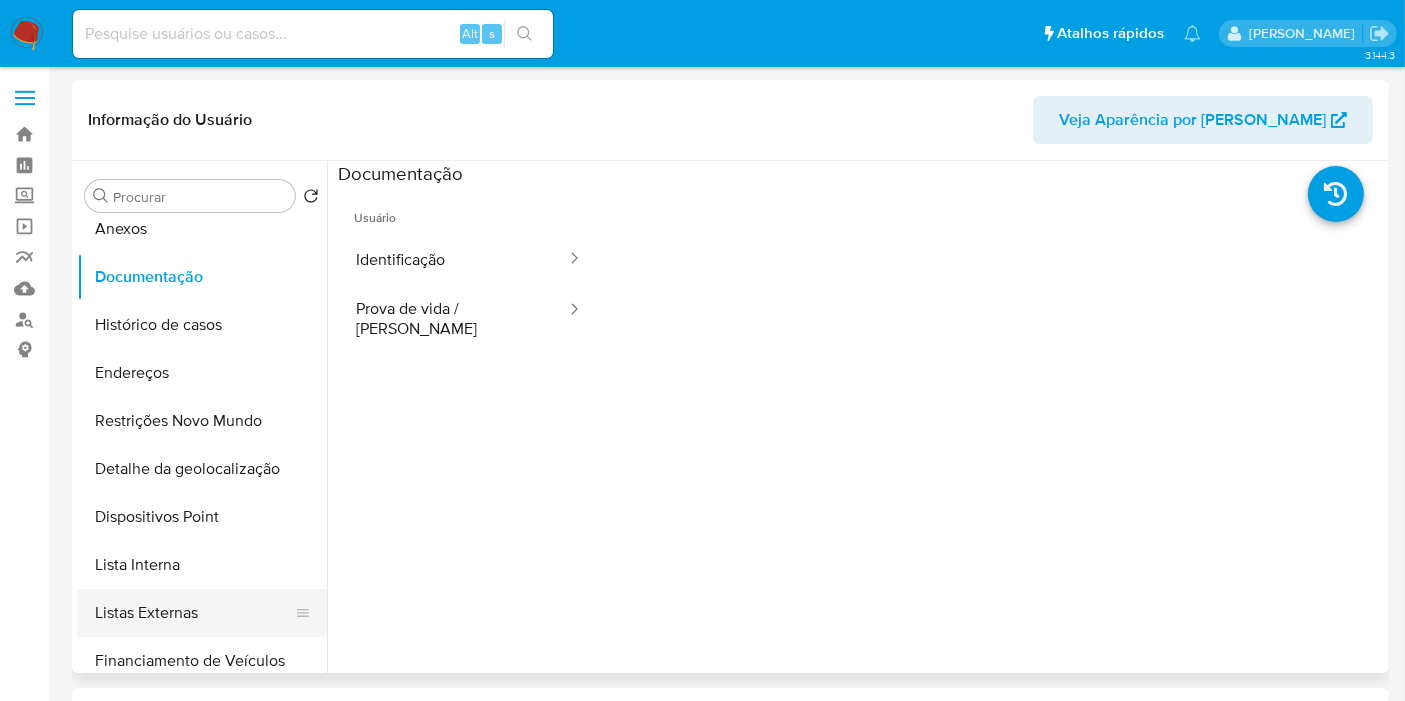 click on "Listas Externas" at bounding box center [194, 613] 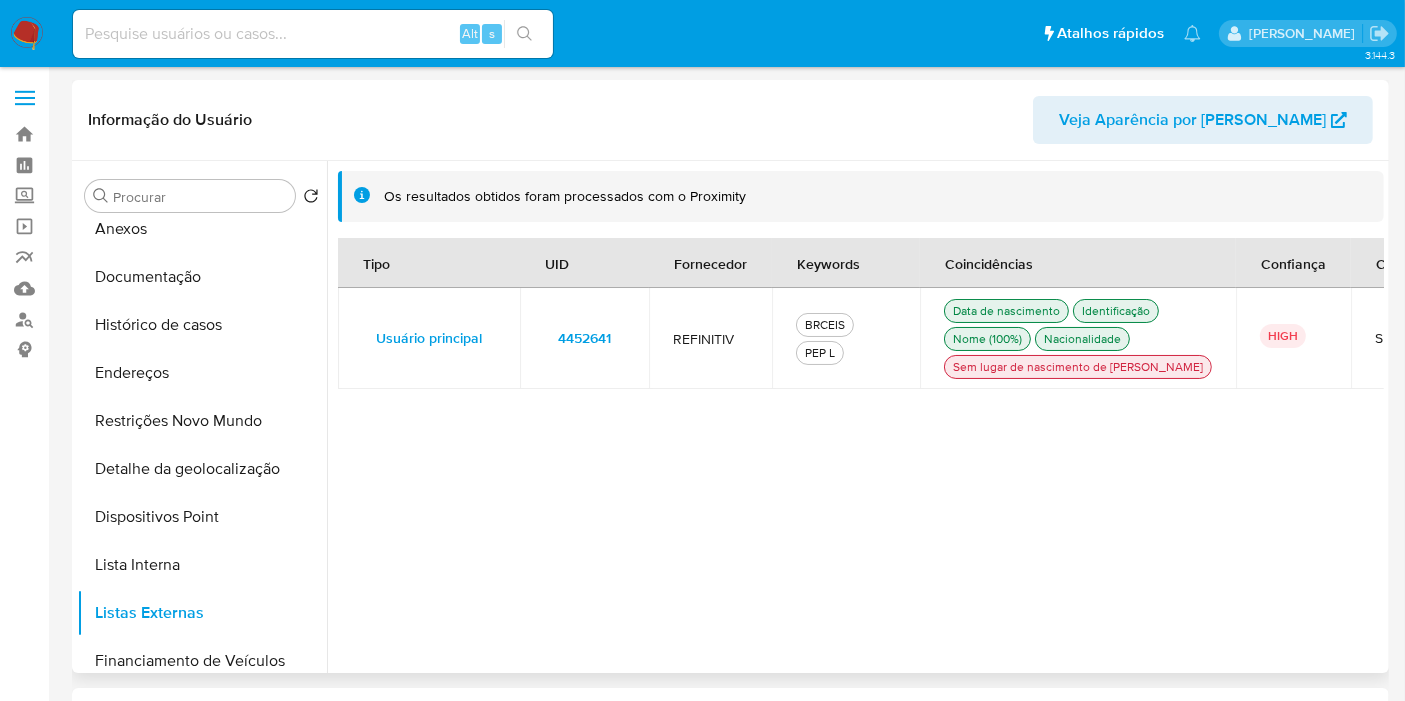click on "4452641" at bounding box center [584, 338] 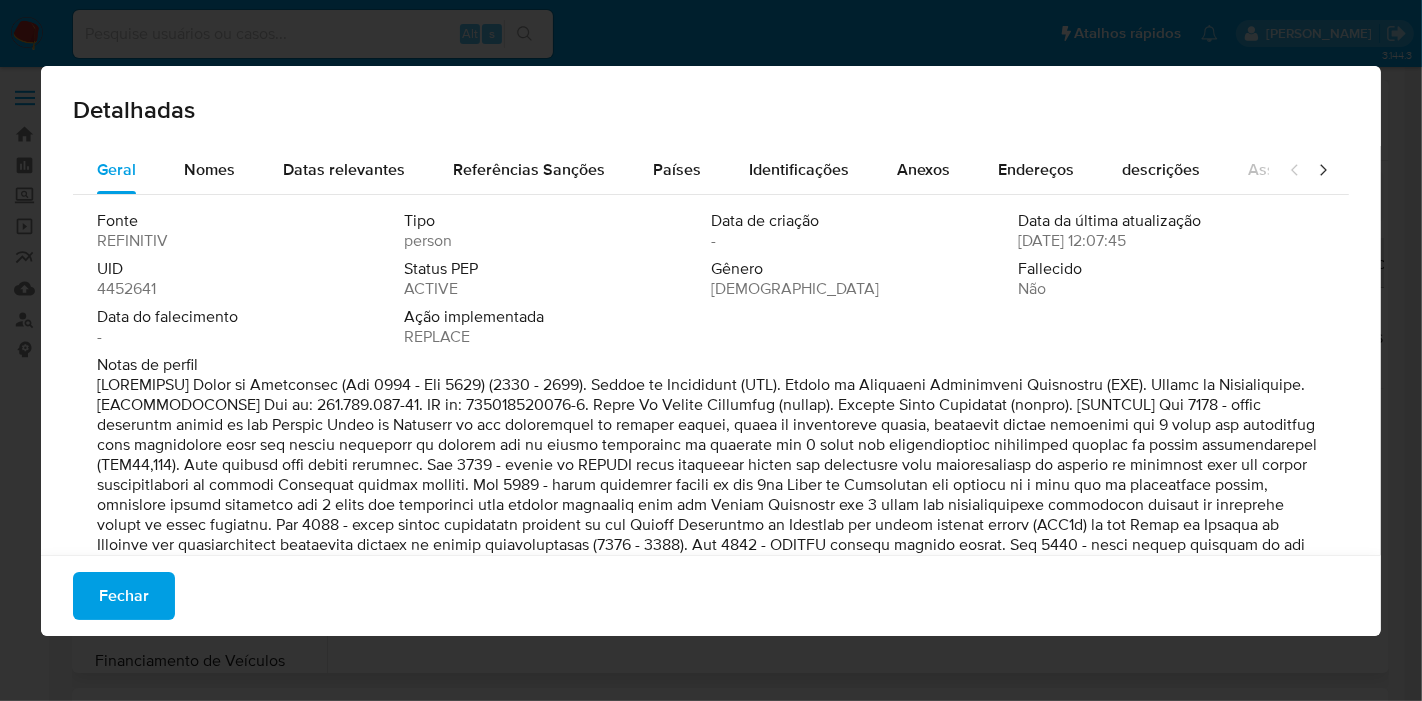 click on "4452641" at bounding box center [126, 289] 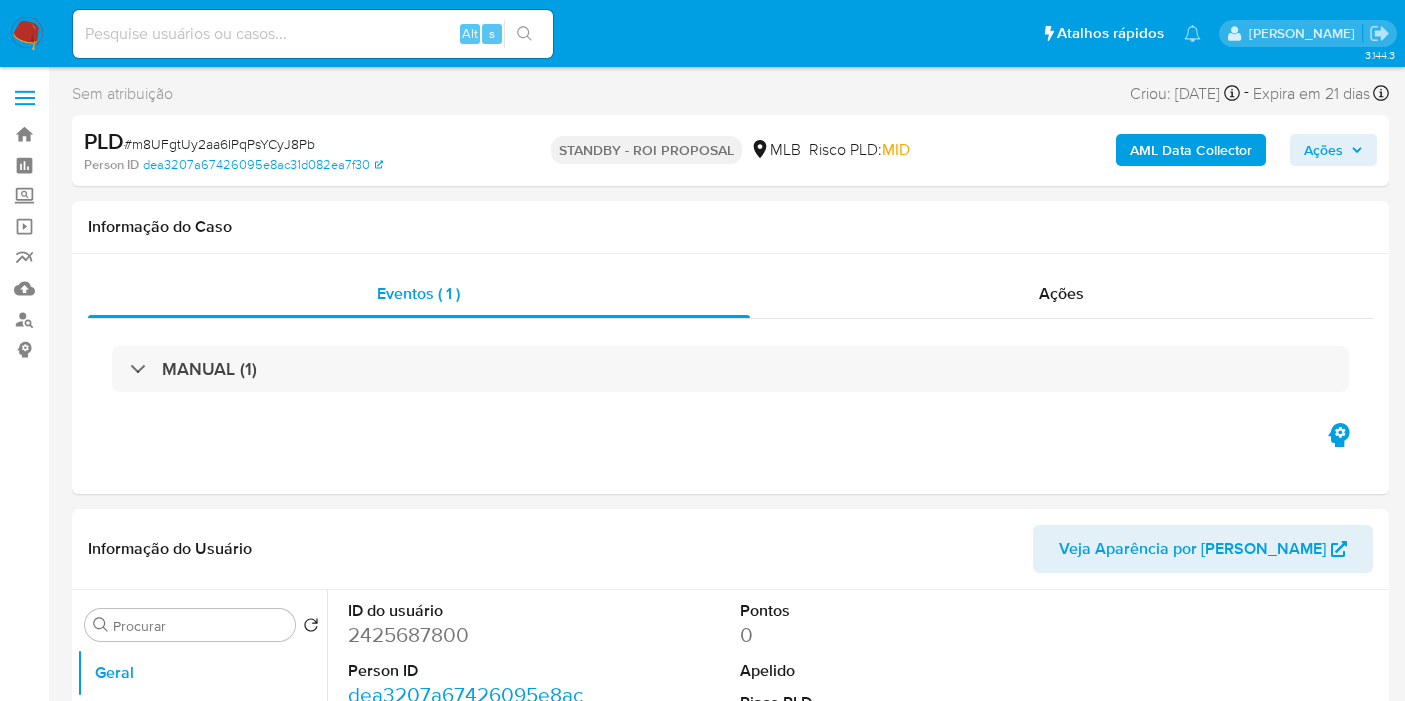 select on "10" 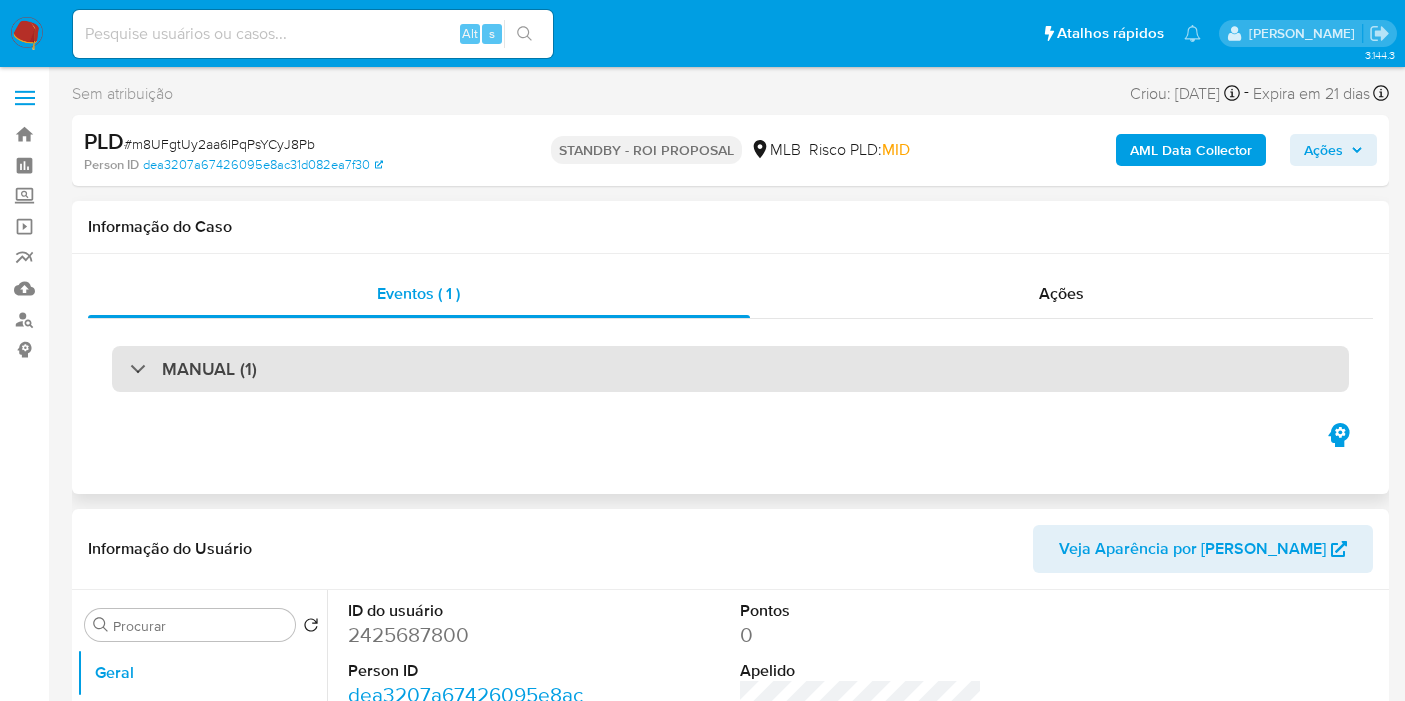 scroll, scrollTop: 0, scrollLeft: 0, axis: both 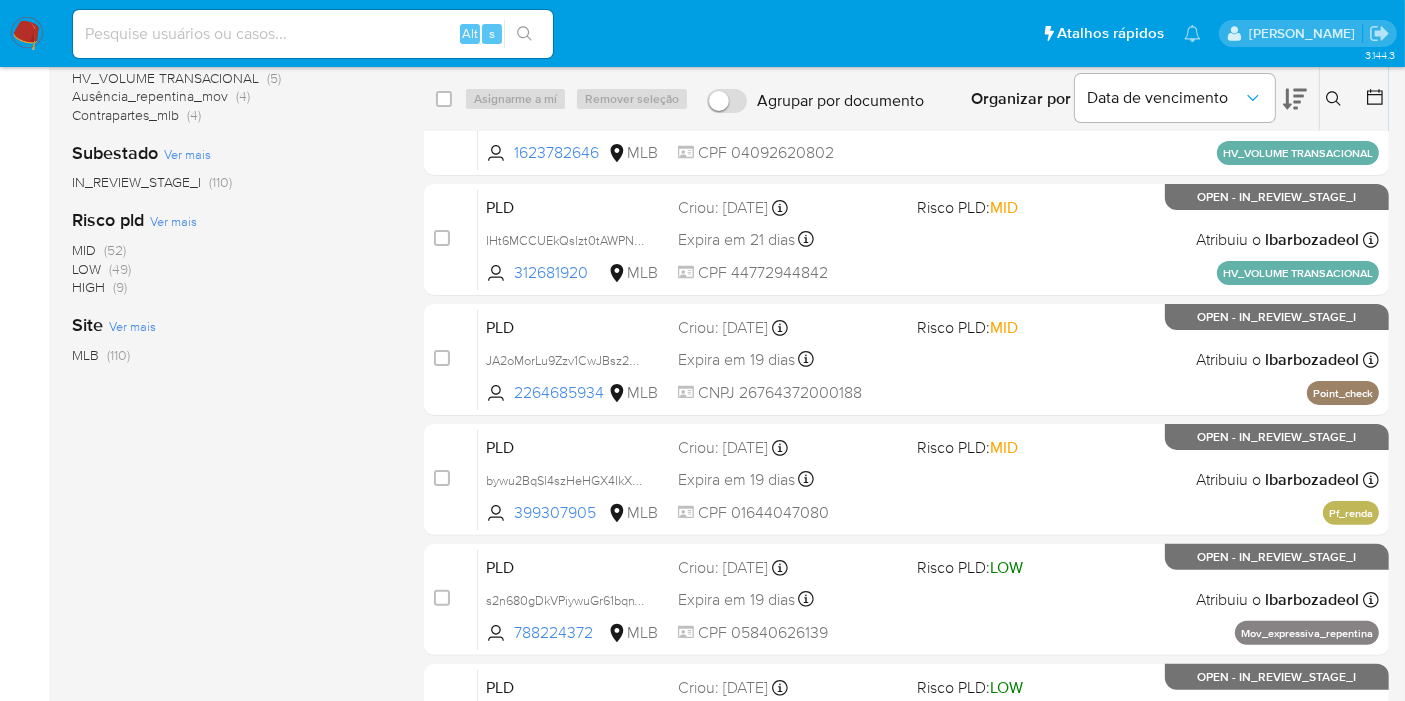 click on "HIGH (9)" at bounding box center (99, 287) 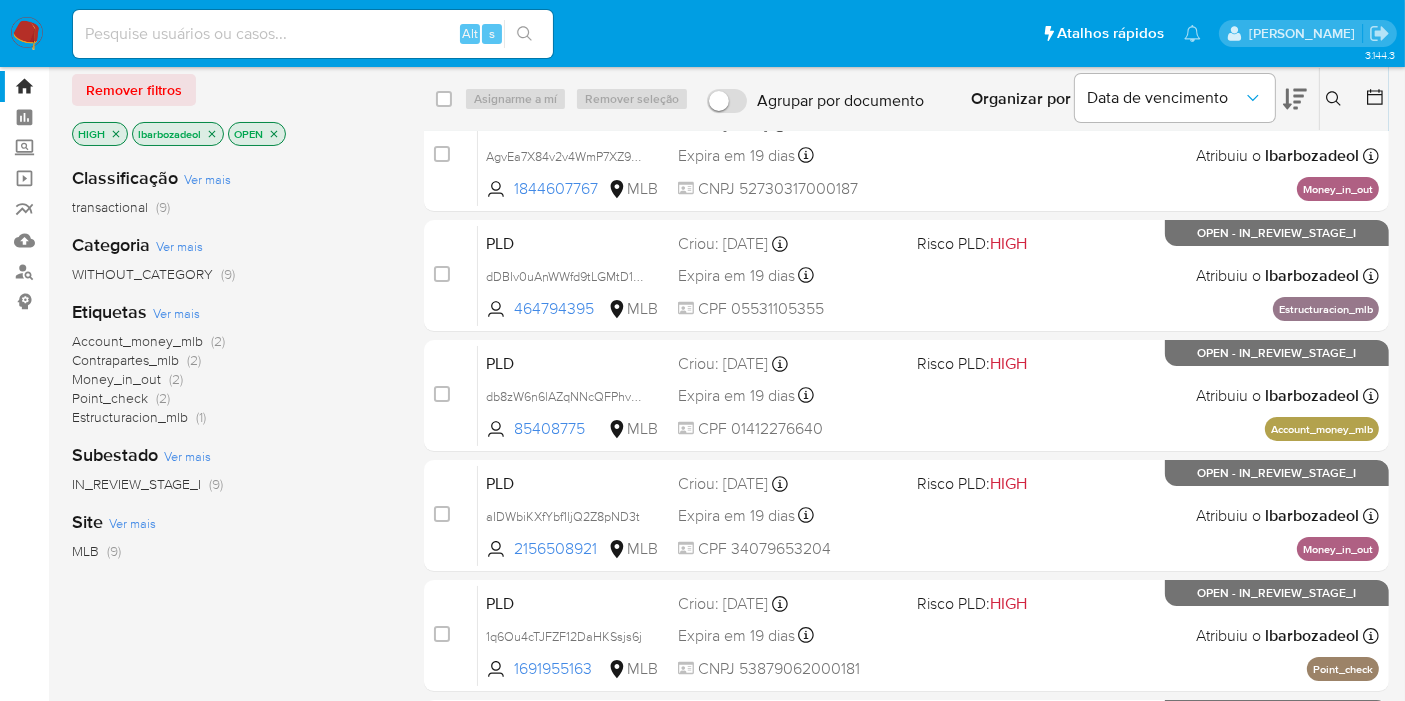scroll, scrollTop: 0, scrollLeft: 0, axis: both 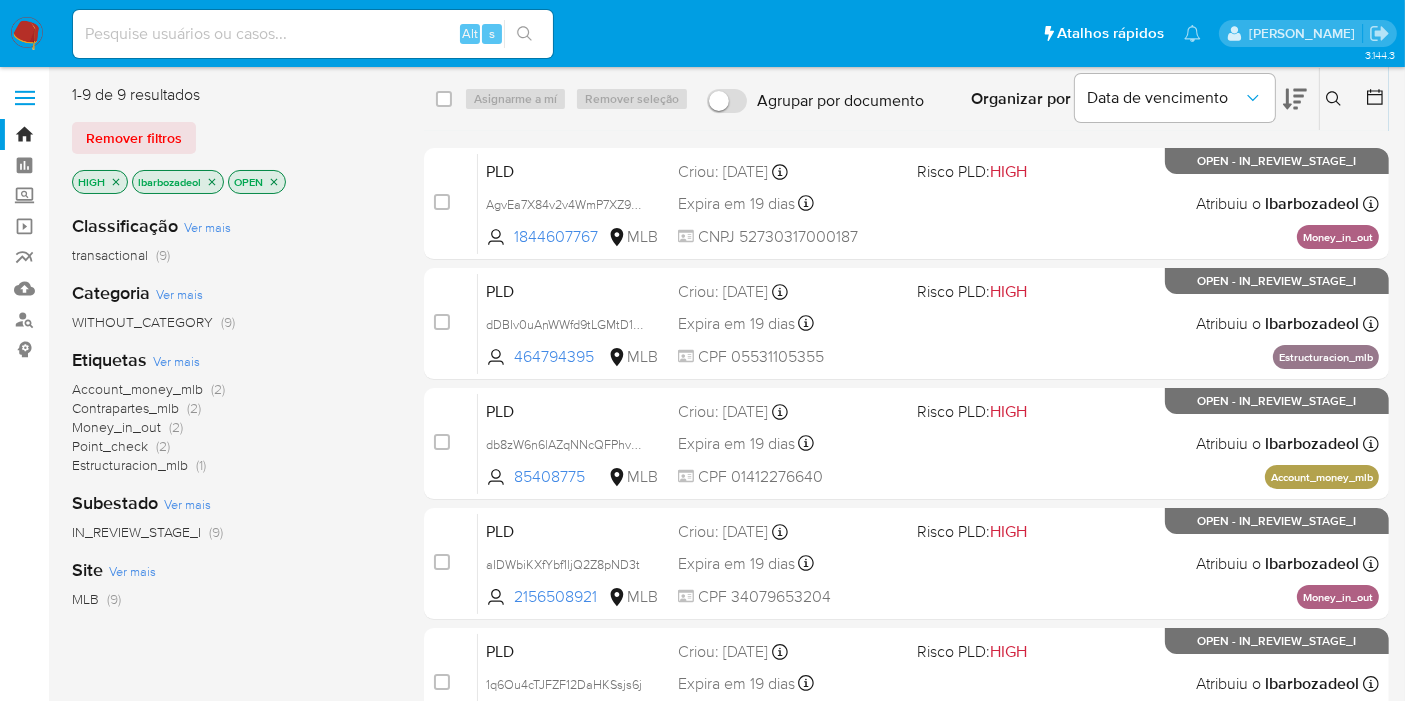 click on "Money_in_out" at bounding box center [116, 427] 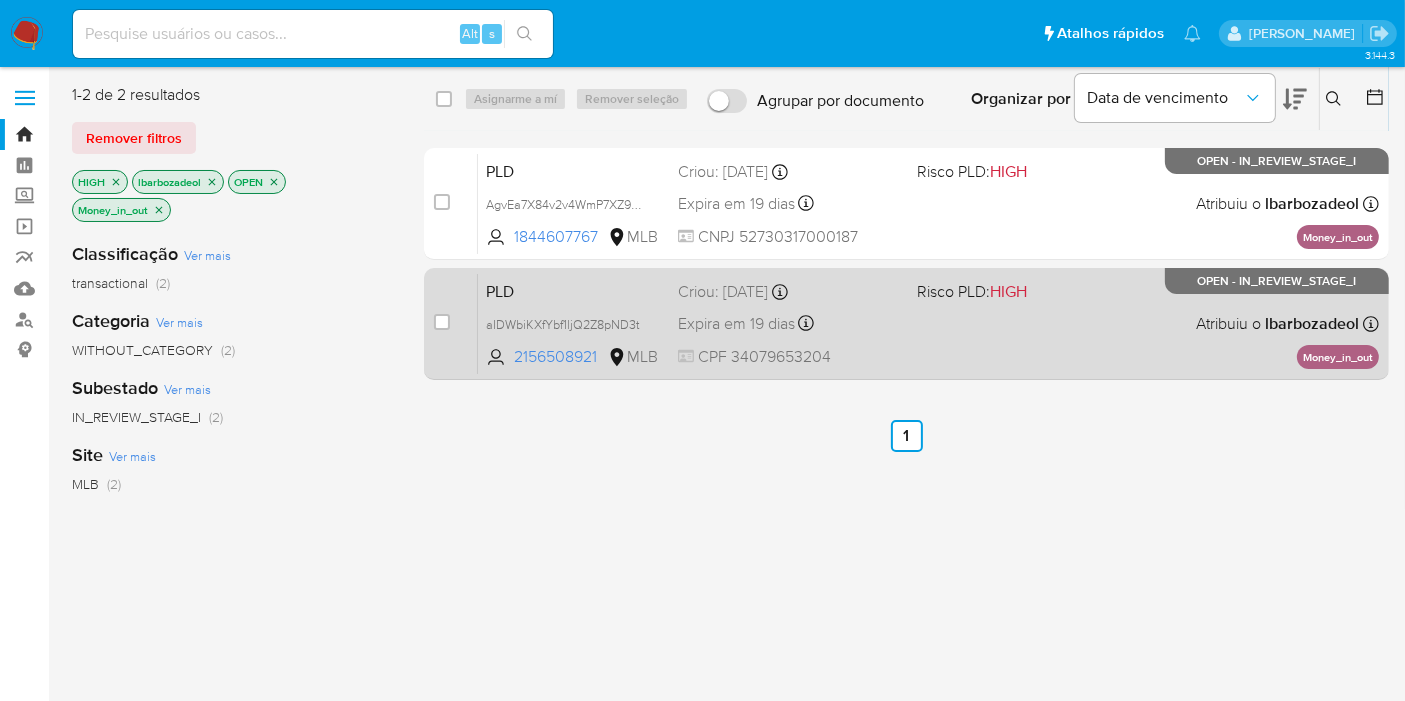 click on "PLD aIDWbiKXfYbf1ljQ2Z8pND3t 2156508921 MLB Risco PLD:  HIGH Criou: 12/06/2025   Criou: 12/06/2025 00:11:04 Expira em 19 dias   Expira em 27/07/2025 00:11:05 CPF   34079653204 Atribuiu o   lbarbozadeol   Asignado el: 18/06/2025 14:25:04 Money_in_out OPEN - IN_REVIEW_STAGE_I" at bounding box center [928, 323] 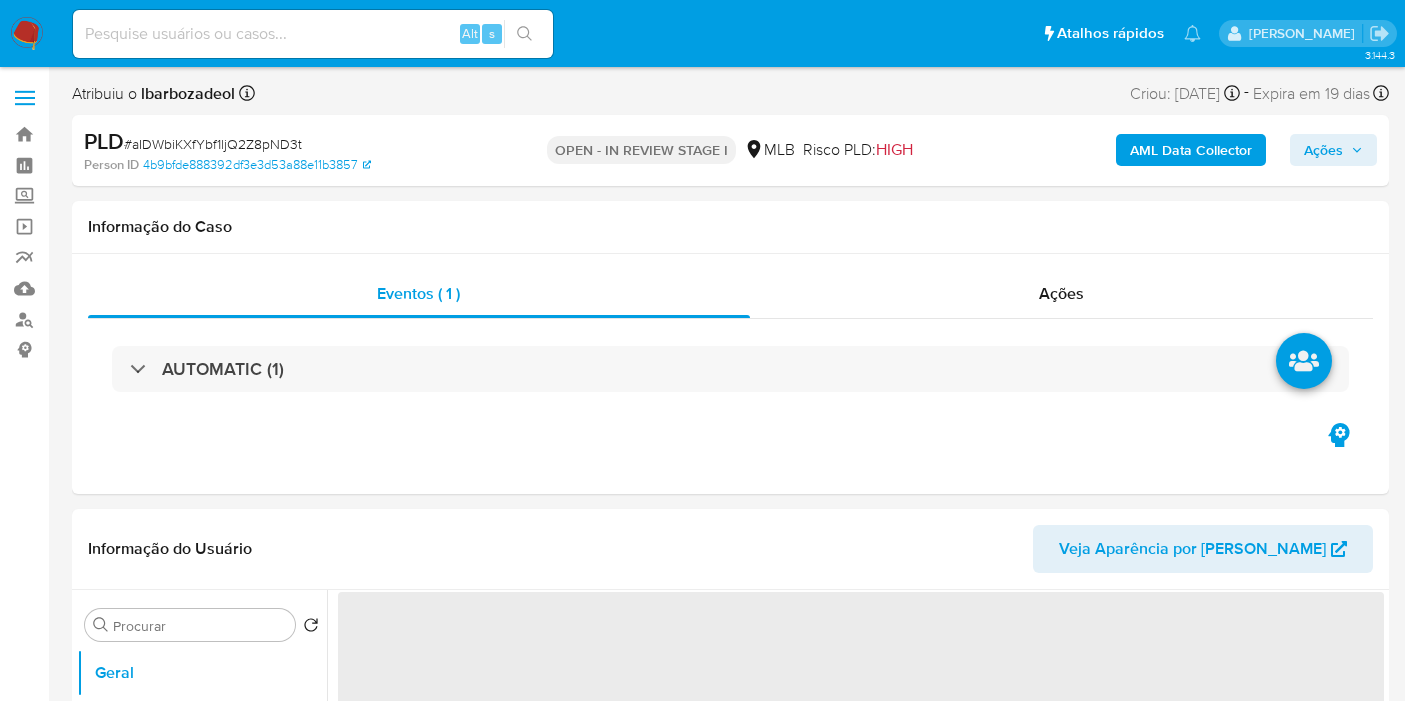 scroll, scrollTop: 0, scrollLeft: 0, axis: both 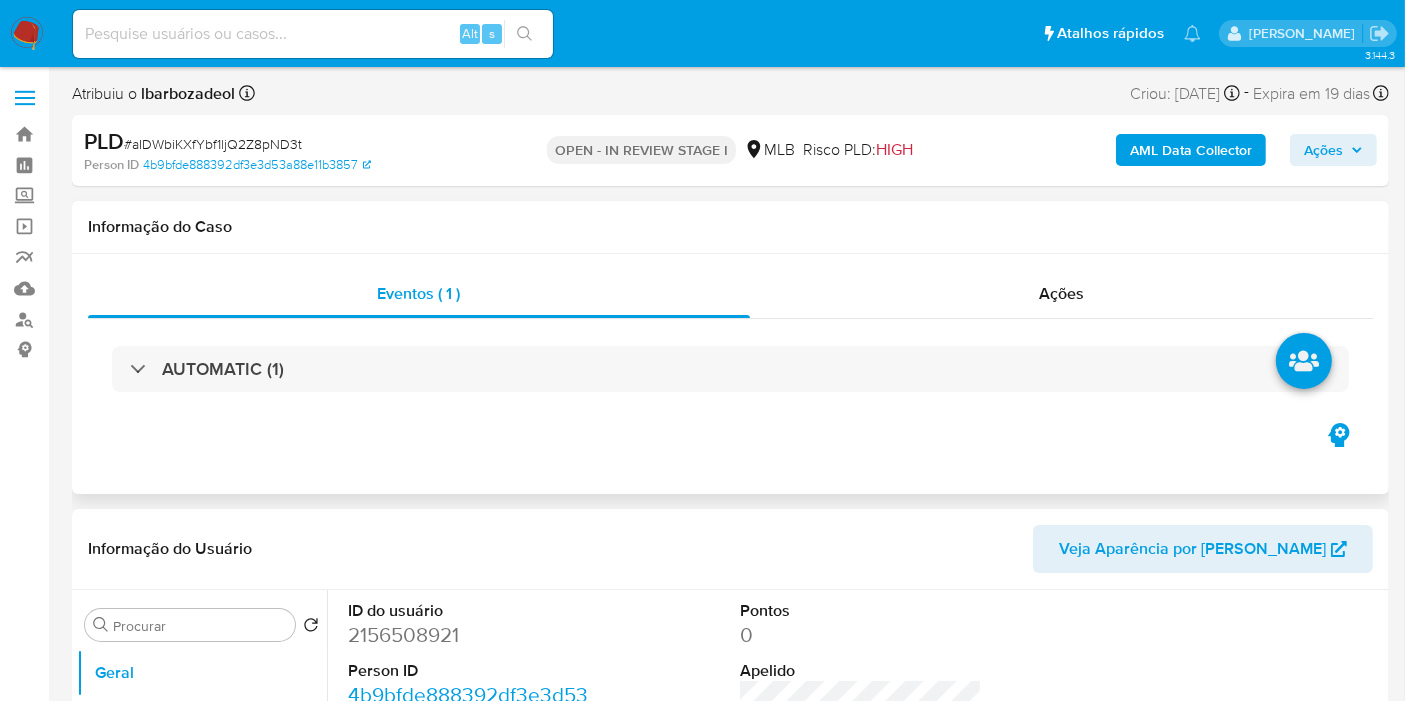 select on "10" 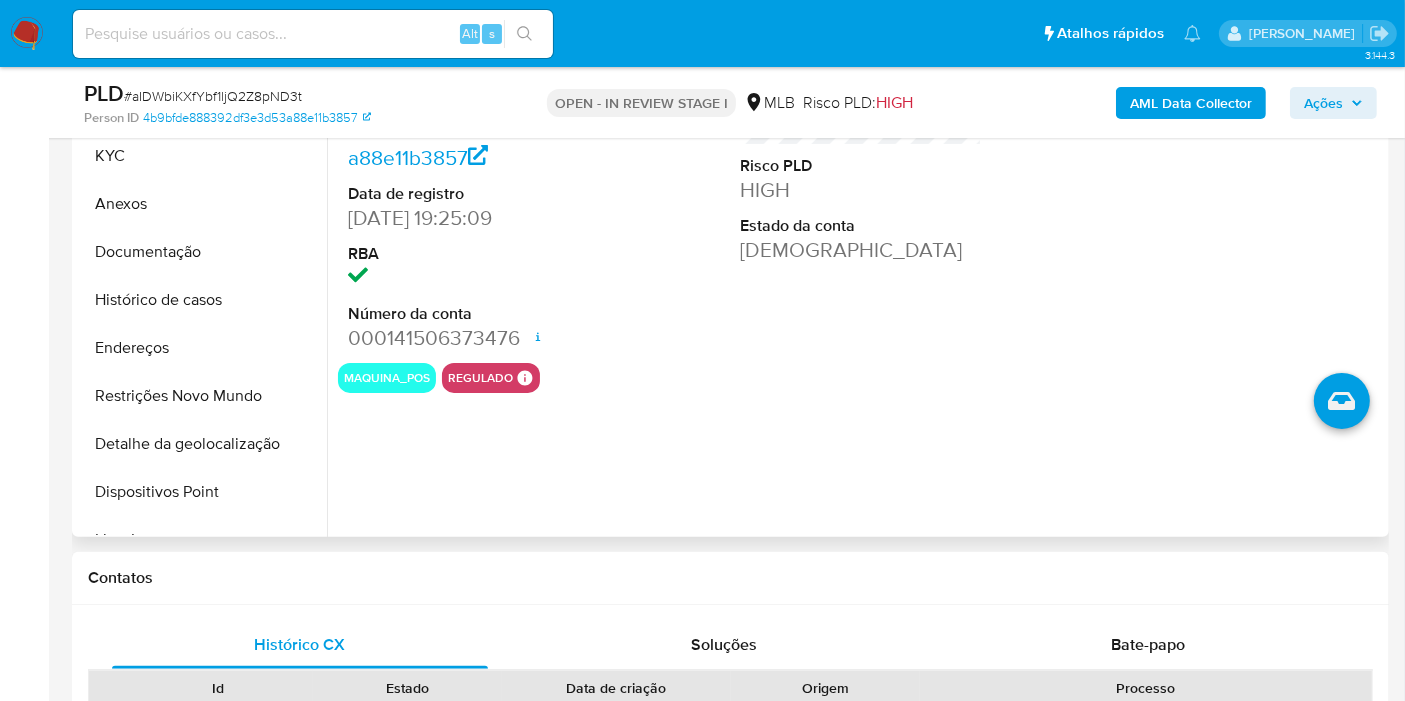 scroll, scrollTop: 444, scrollLeft: 0, axis: vertical 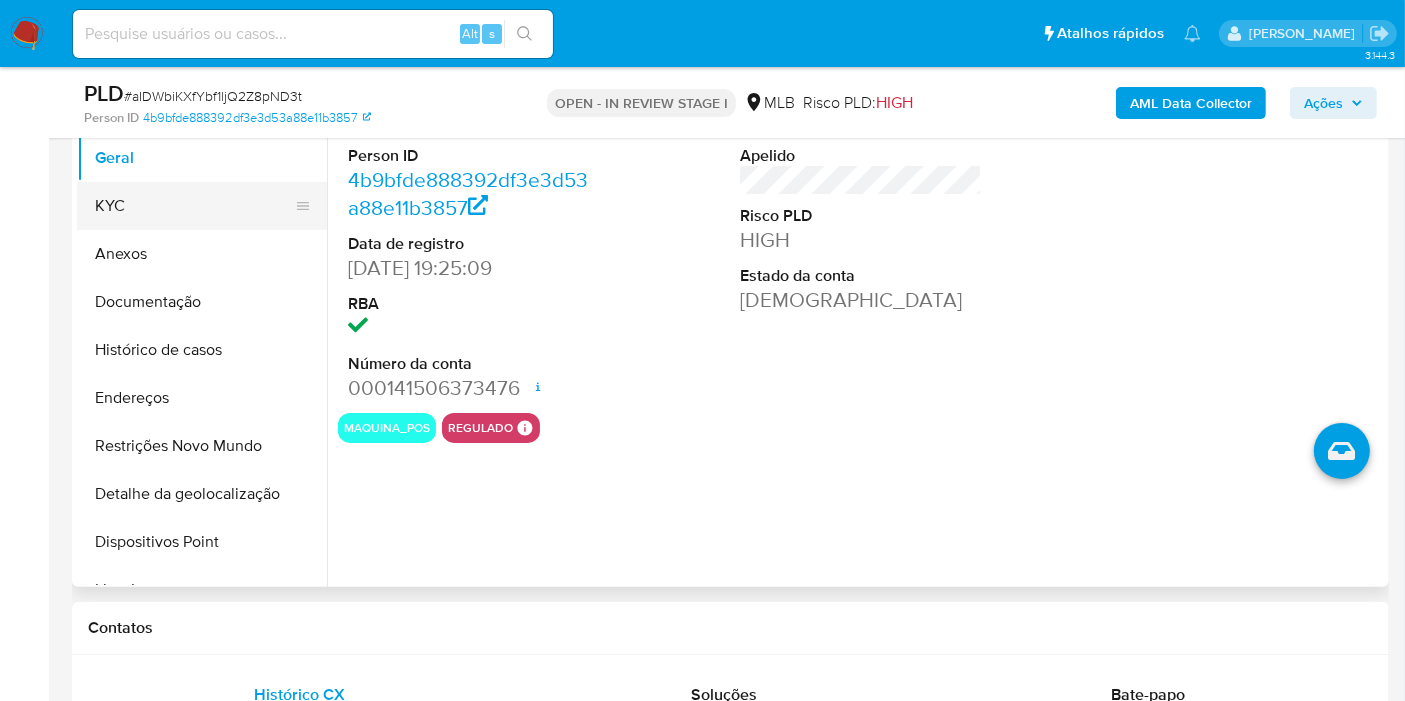 click on "KYC" at bounding box center [194, 206] 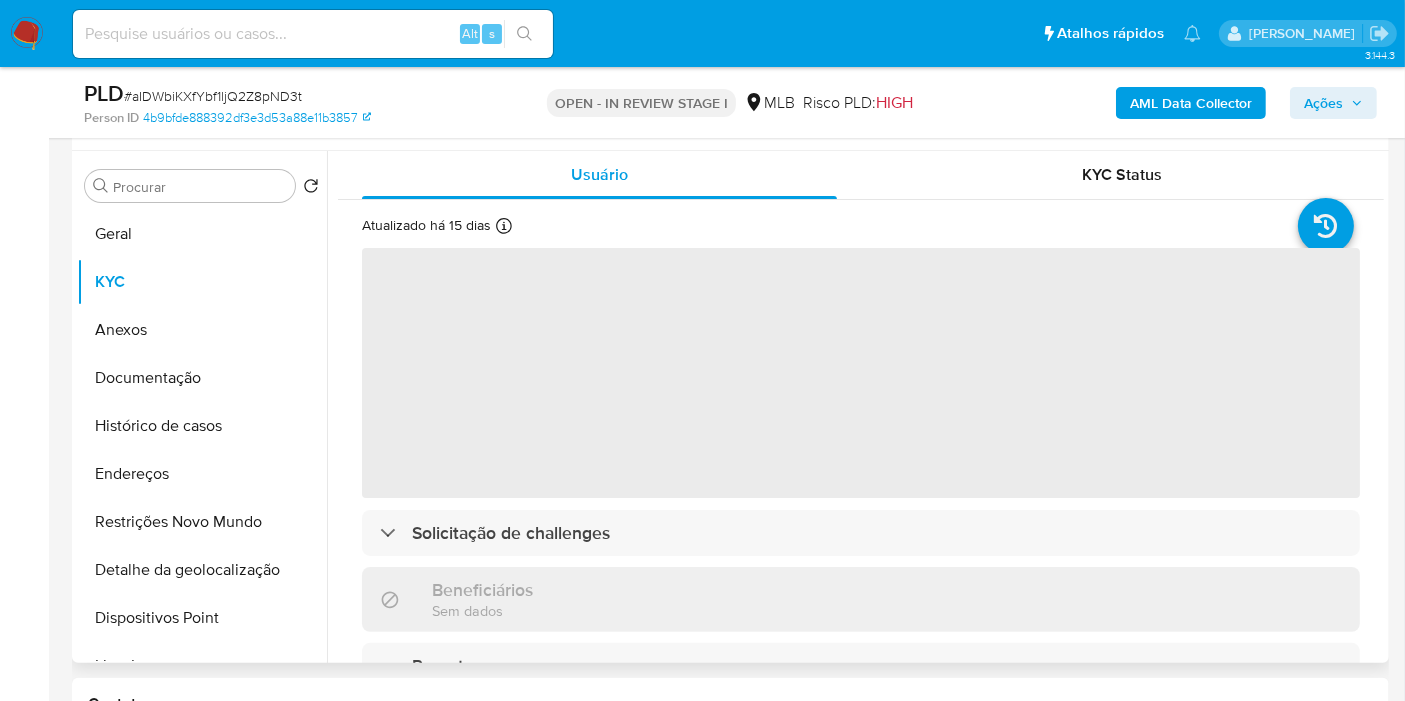 scroll, scrollTop: 333, scrollLeft: 0, axis: vertical 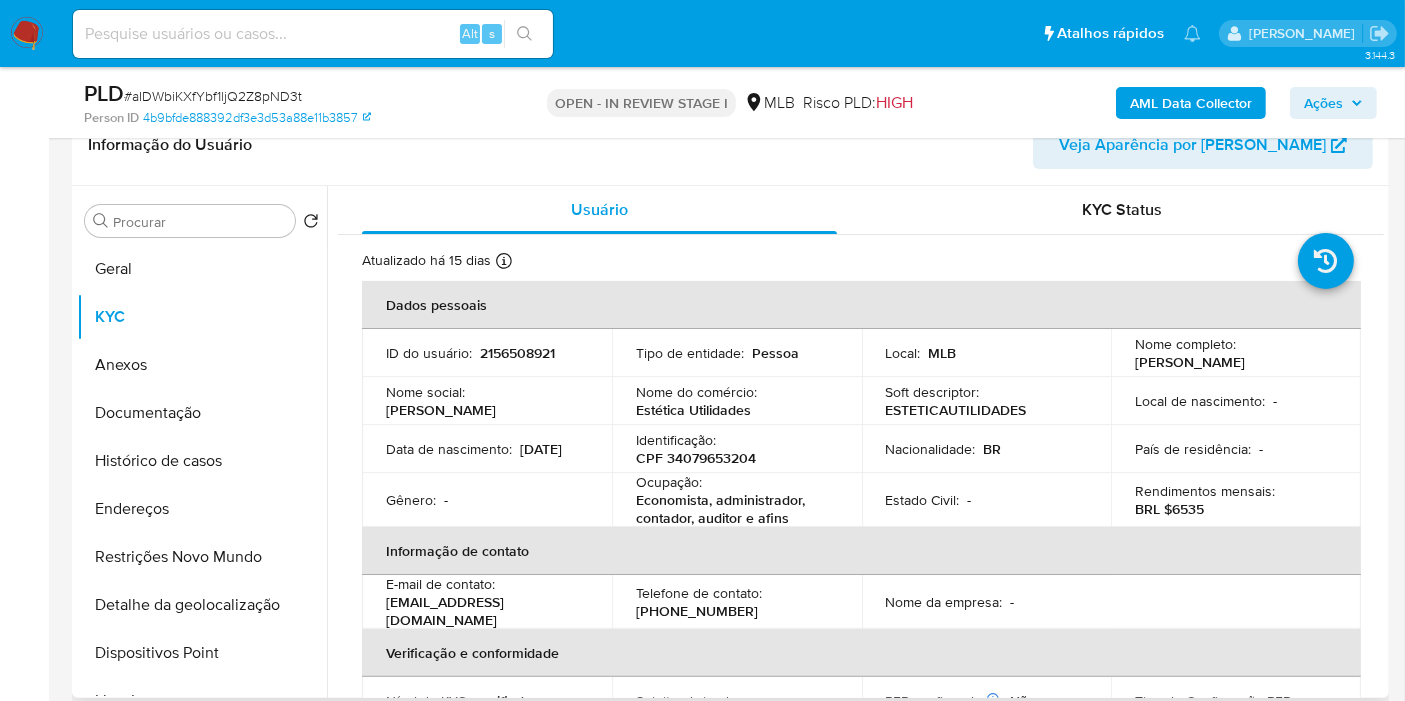 click on "[DATE]" at bounding box center [541, 449] 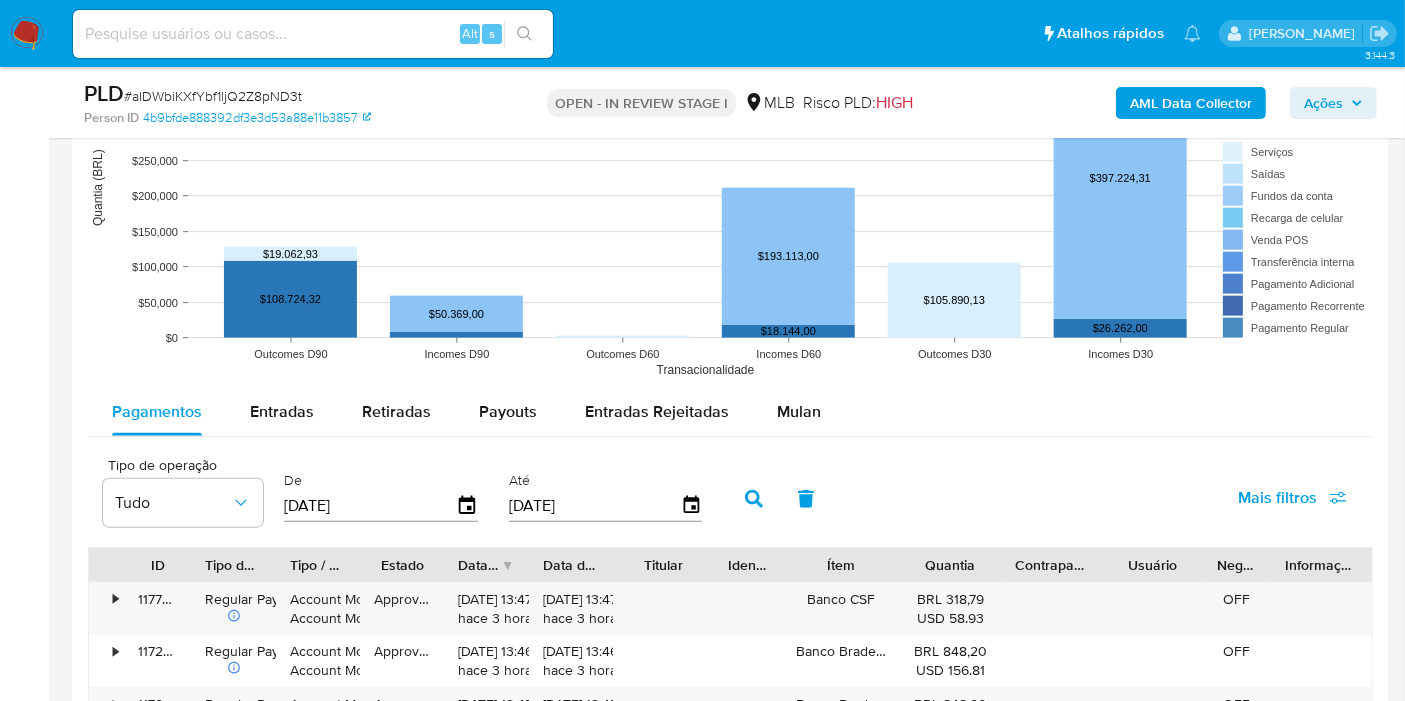 scroll, scrollTop: 2111, scrollLeft: 0, axis: vertical 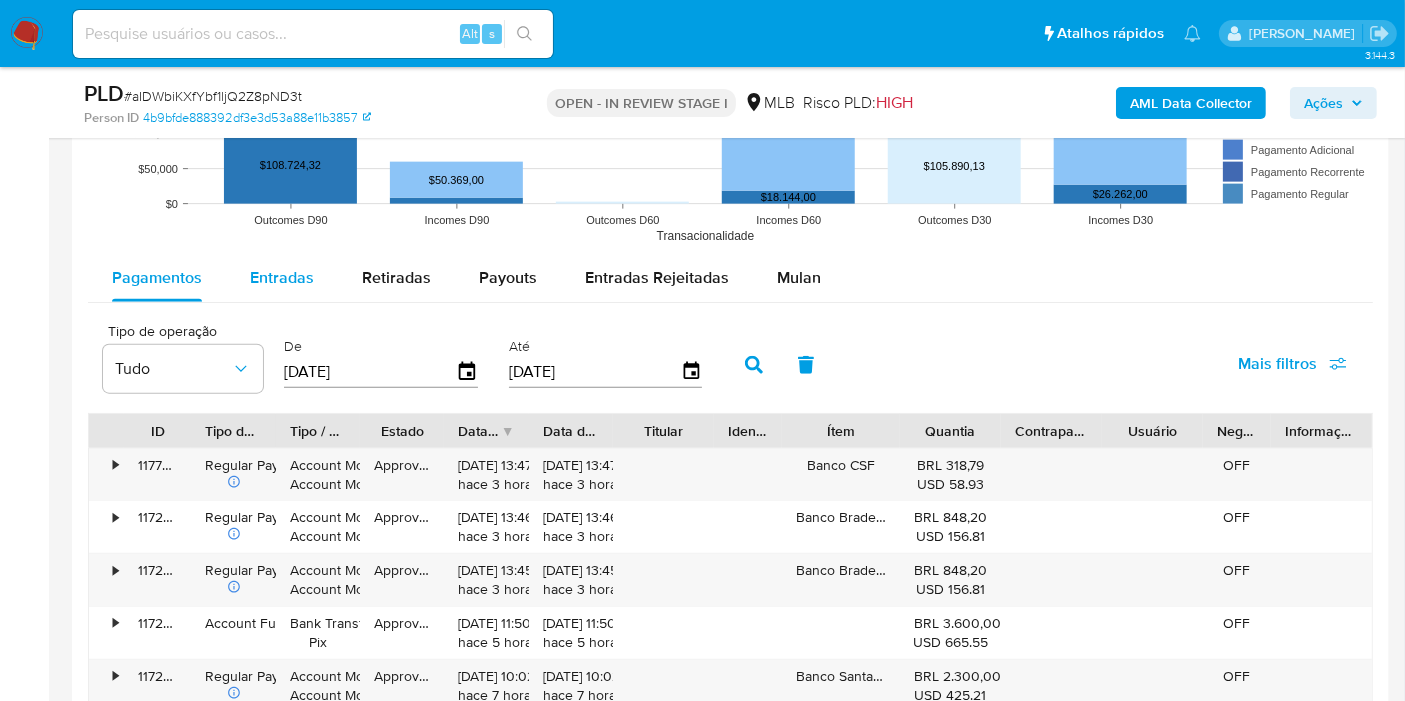 click on "Entradas" at bounding box center [282, 278] 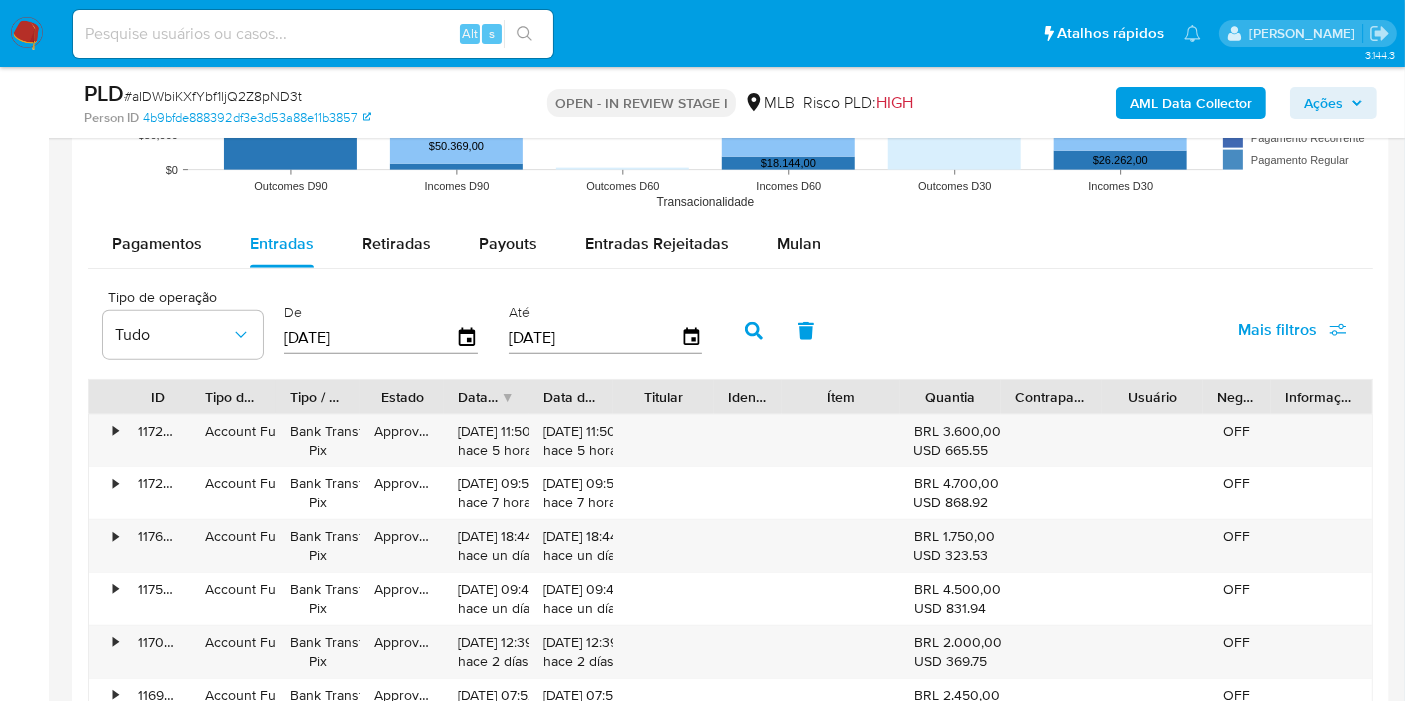 scroll, scrollTop: 2111, scrollLeft: 0, axis: vertical 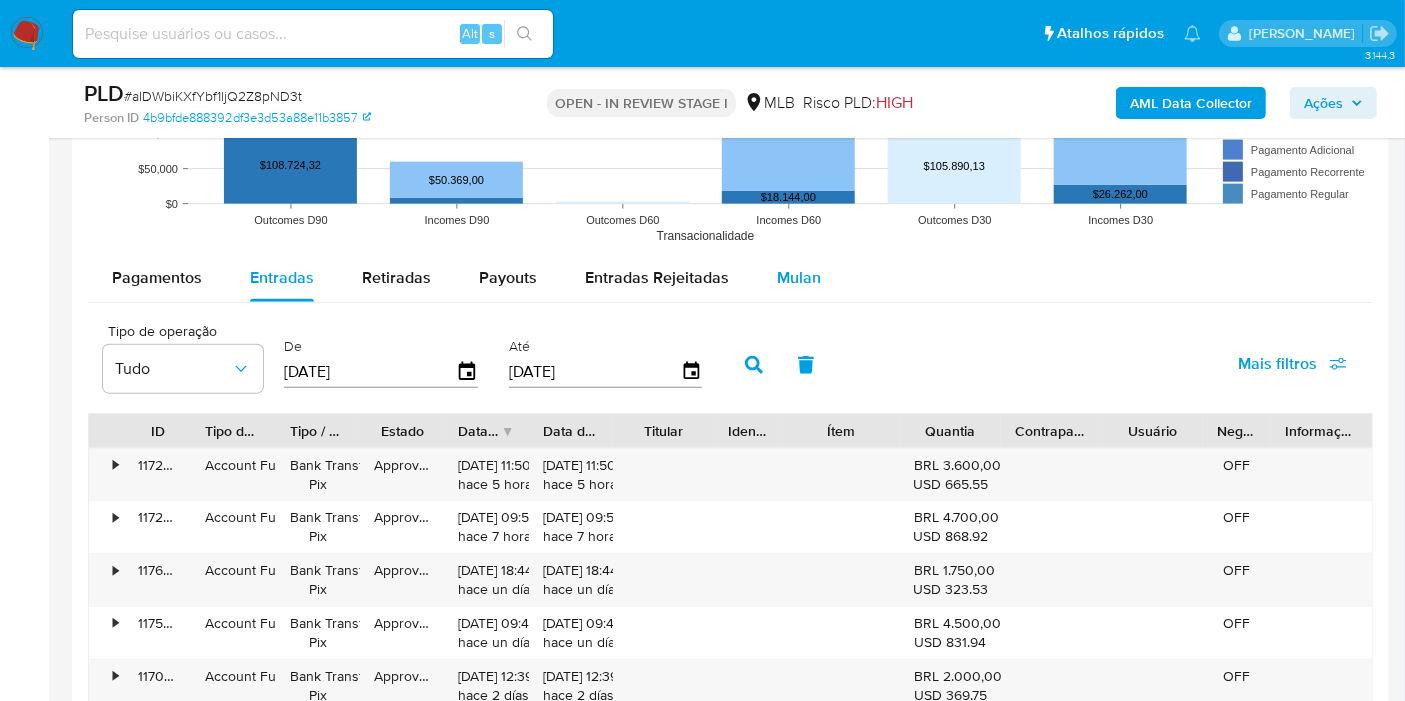 click on "Mulan" at bounding box center (799, 277) 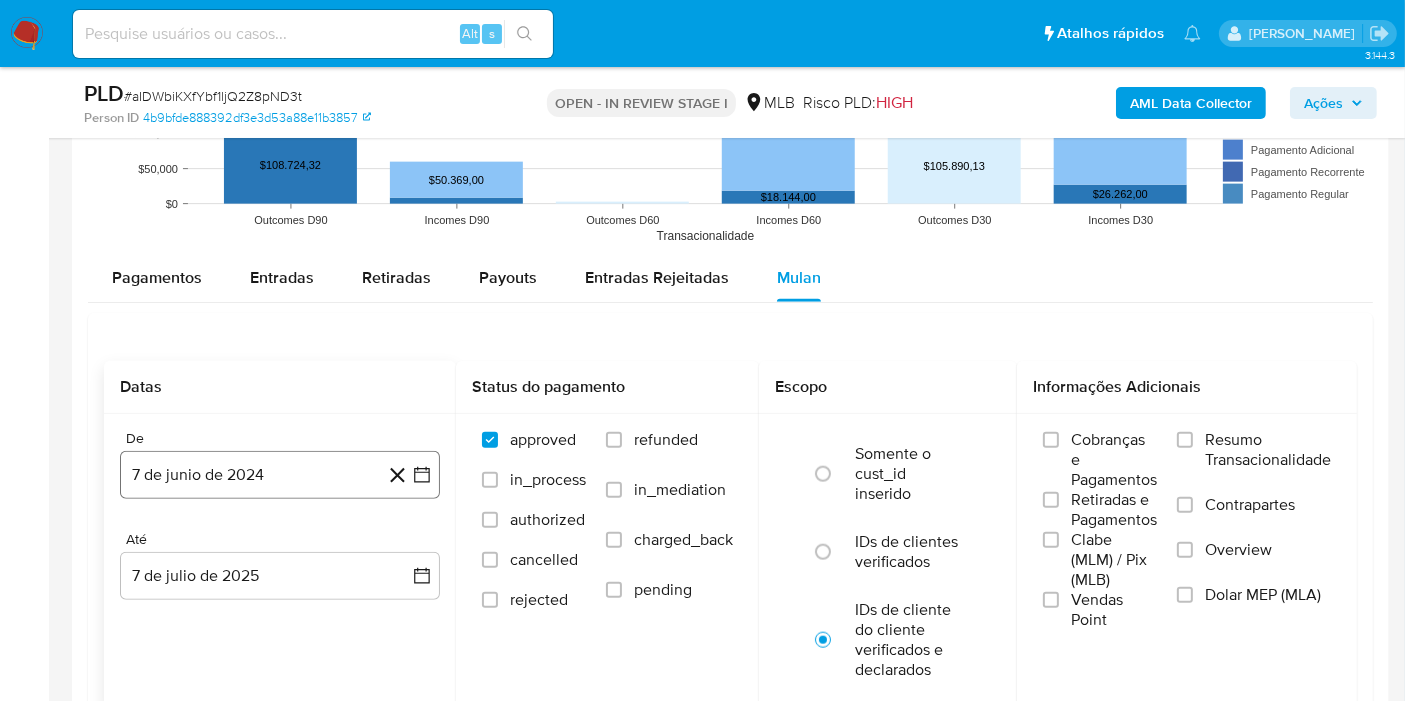 click on "7 de junio de 2024" at bounding box center (280, 475) 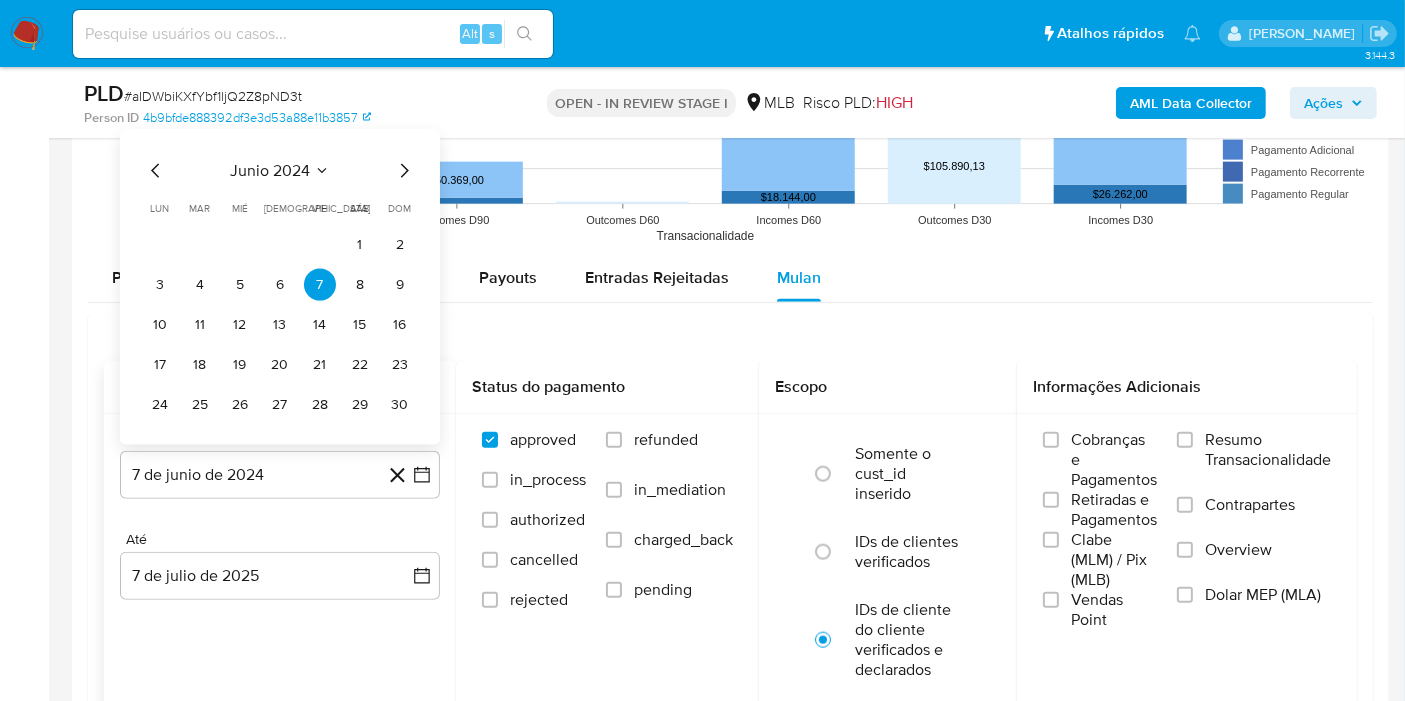 click on "junio 2024" at bounding box center [270, 171] 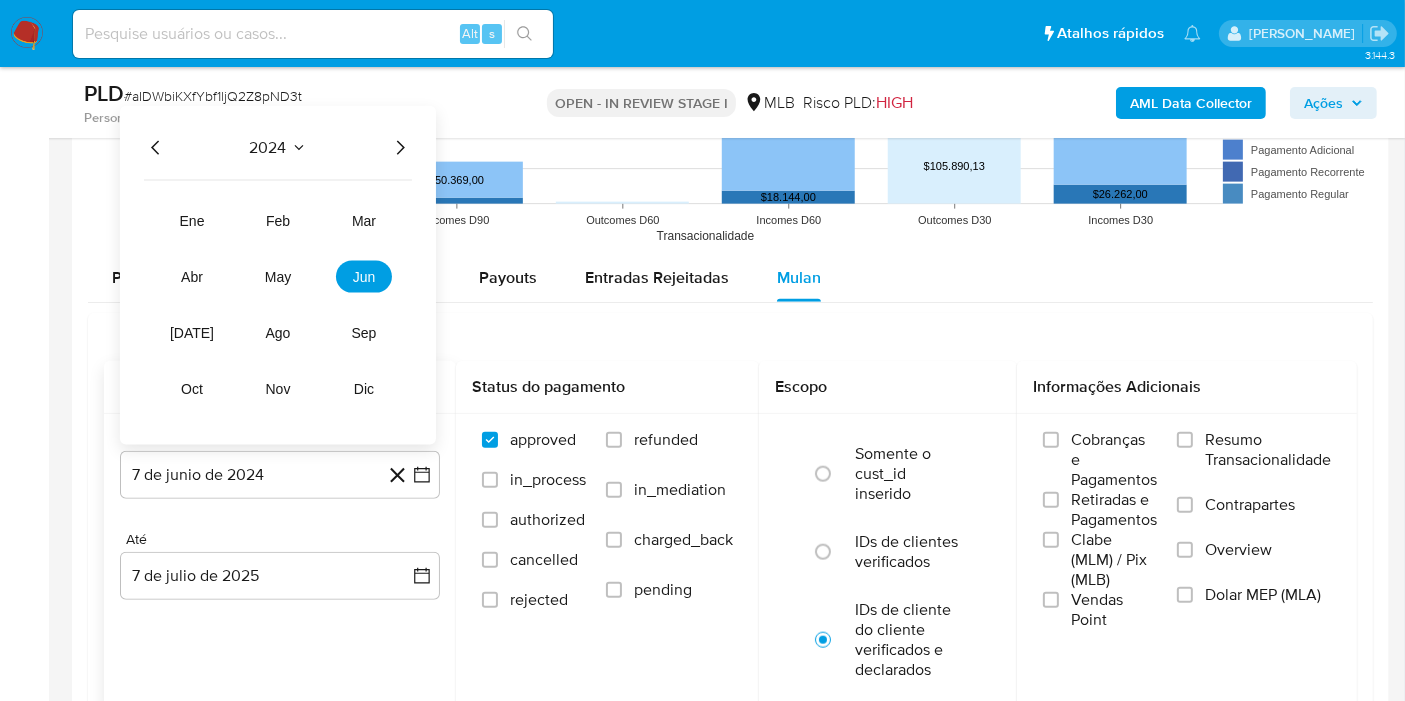 drag, startPoint x: 395, startPoint y: 142, endPoint x: 322, endPoint y: 193, distance: 89.050545 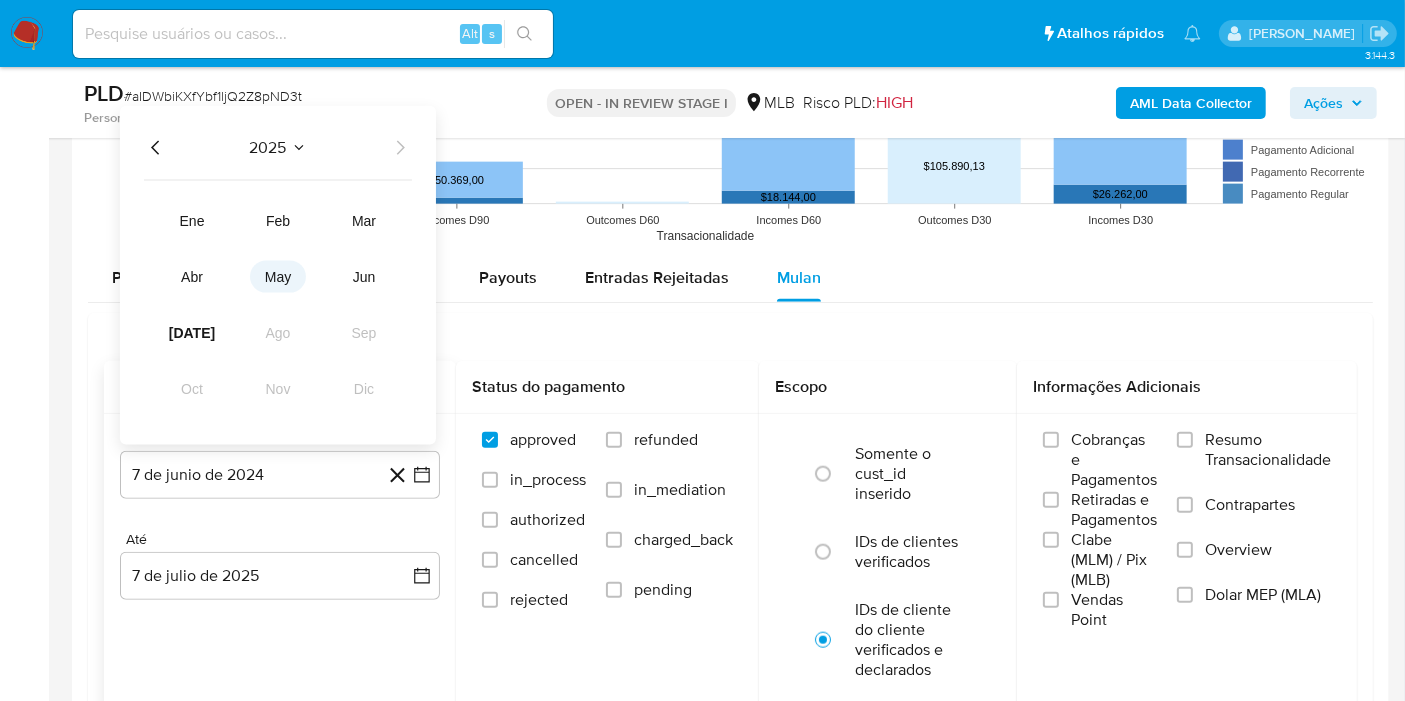 click on "may" at bounding box center [278, 277] 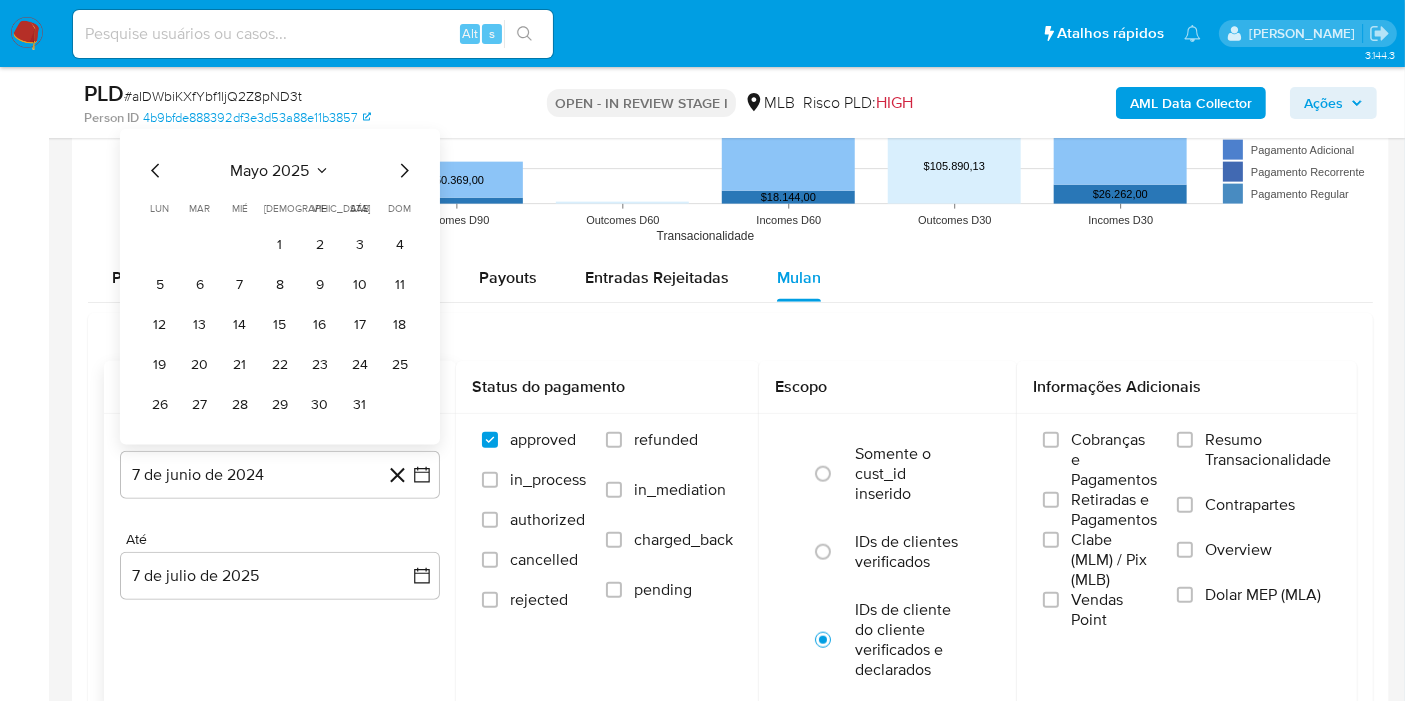 click on "1" at bounding box center (280, 245) 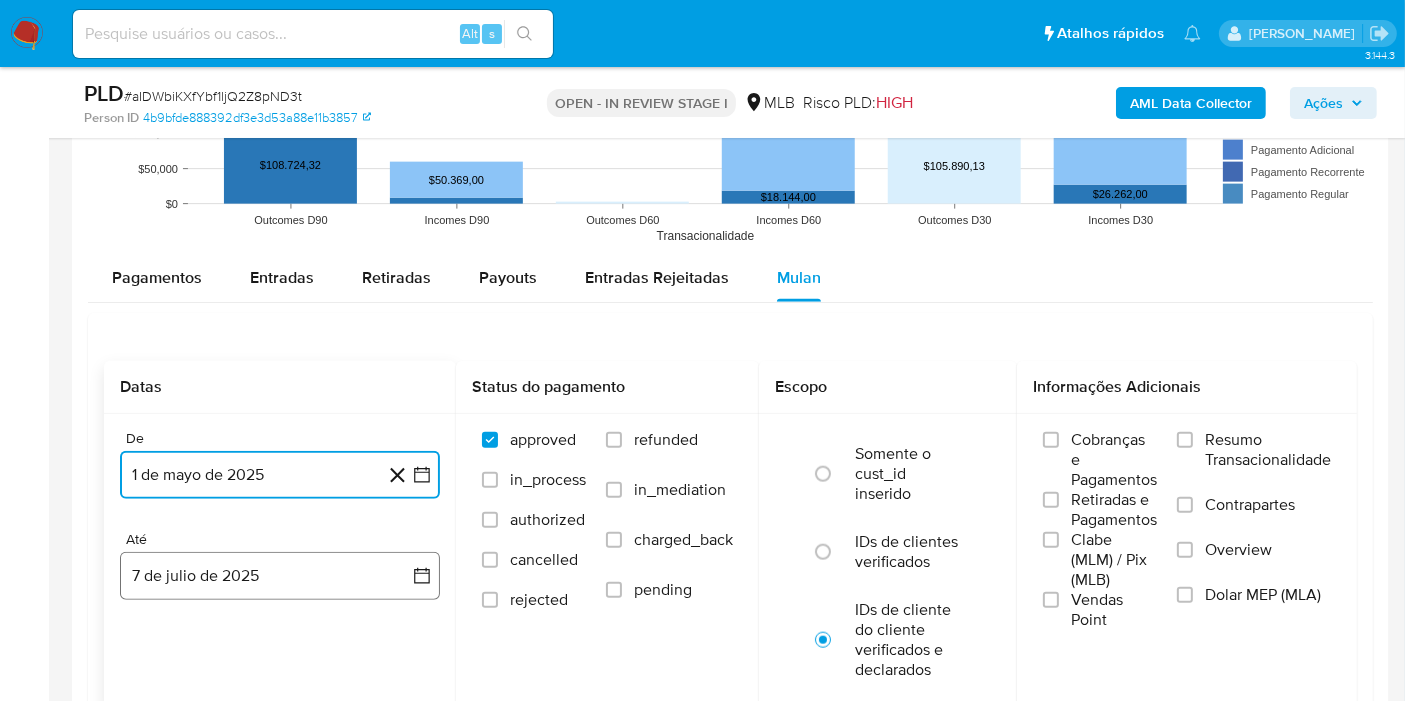 click on "7 de julio de 2025" at bounding box center [280, 576] 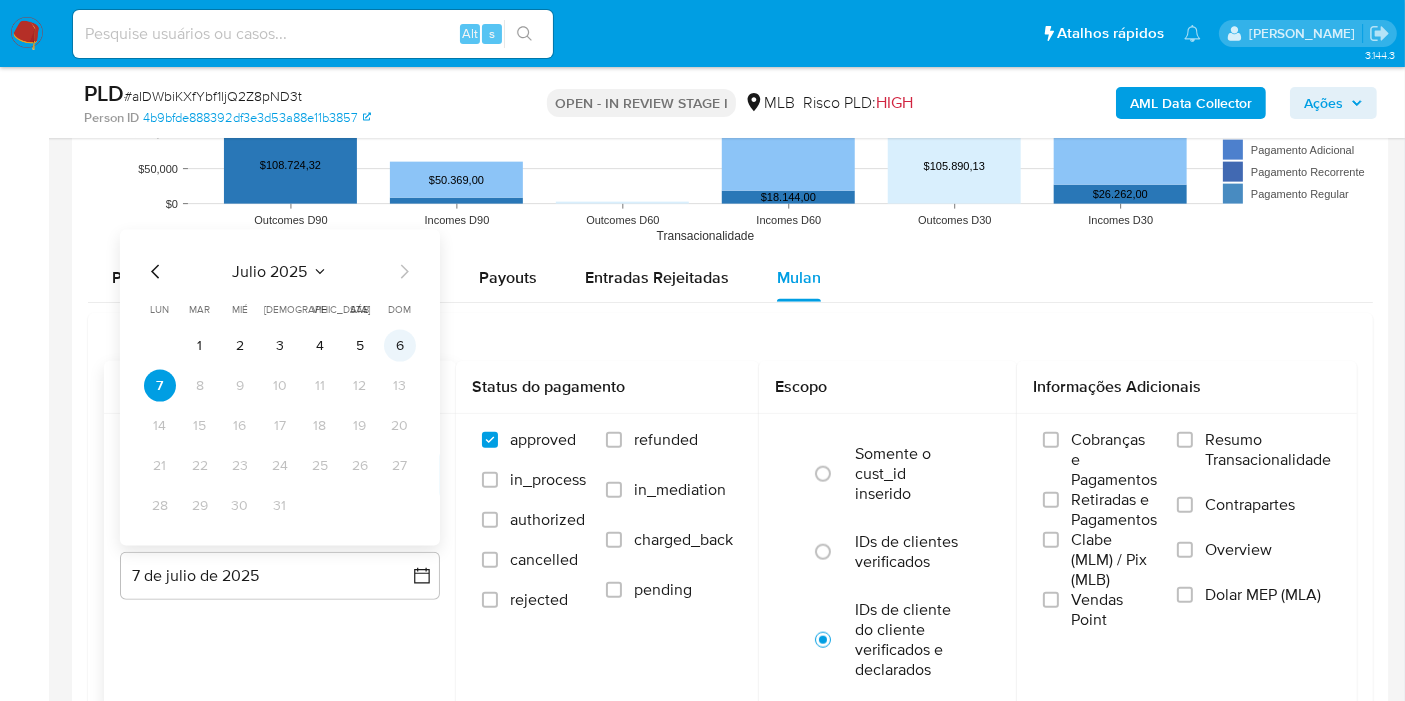 click on "6" at bounding box center [400, 346] 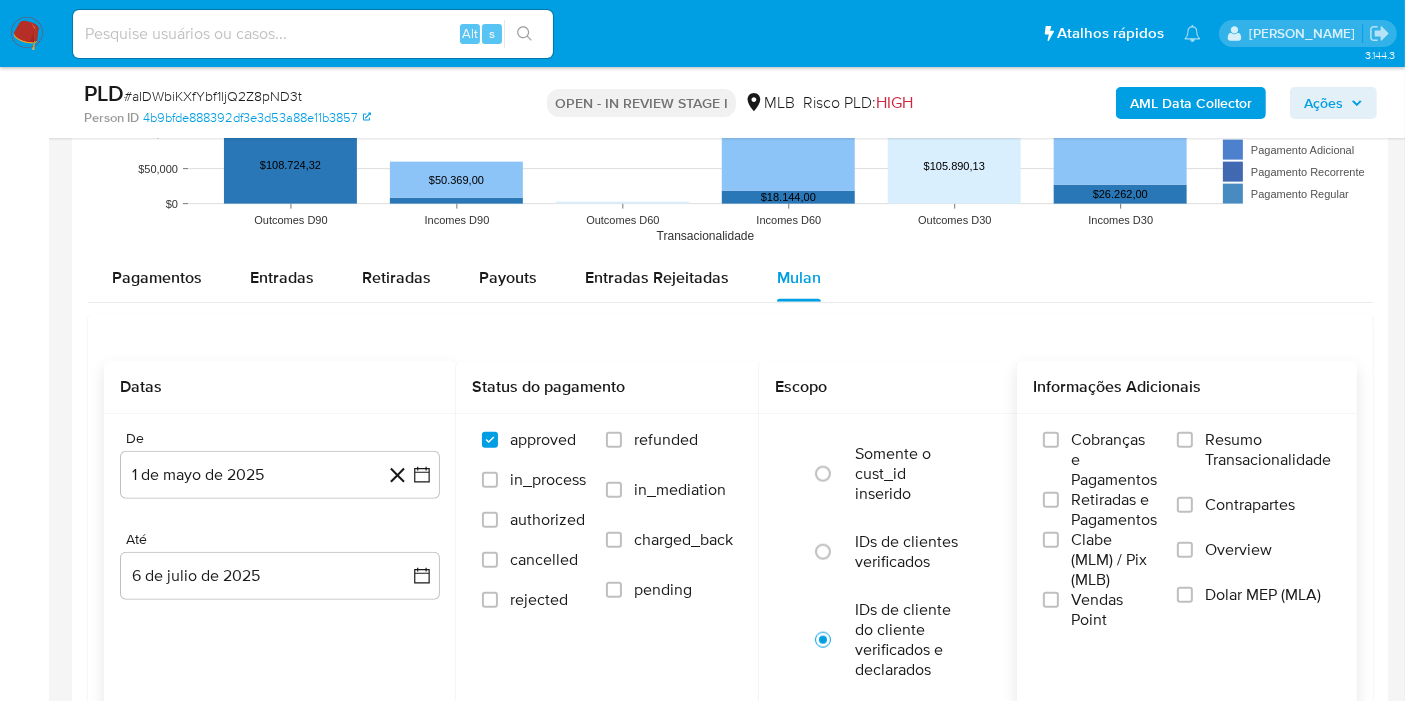 click on "Resumo Transacionalidade" at bounding box center [1268, 450] 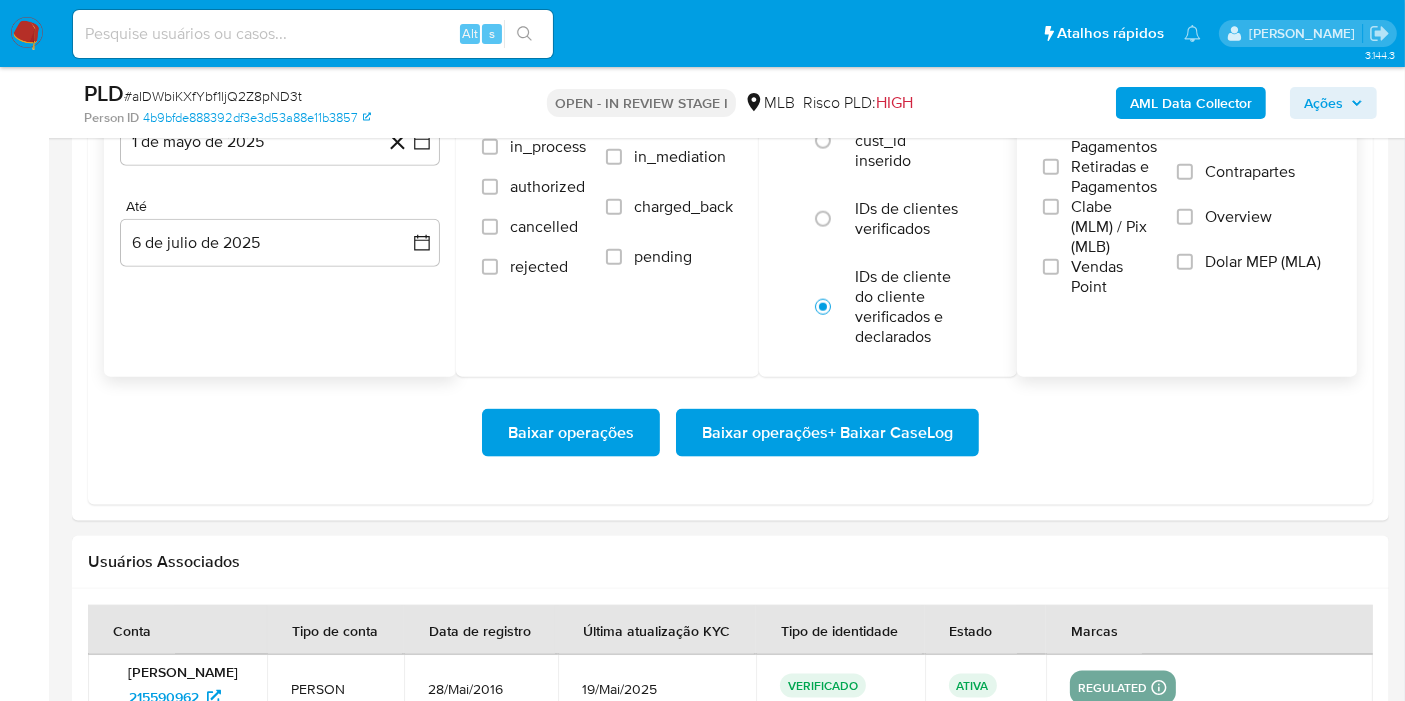 click on "Baixar operações  +   Baixar CaseLog" at bounding box center (827, 433) 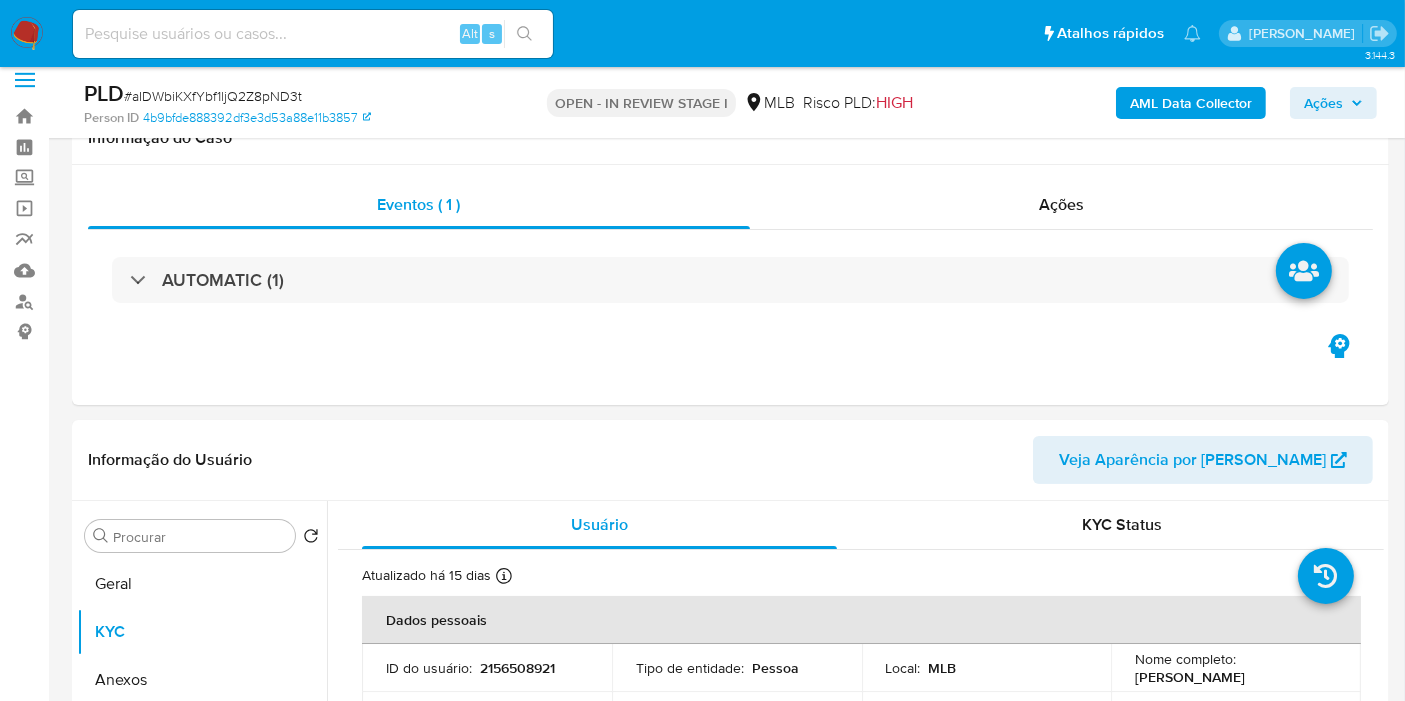 scroll, scrollTop: 0, scrollLeft: 0, axis: both 